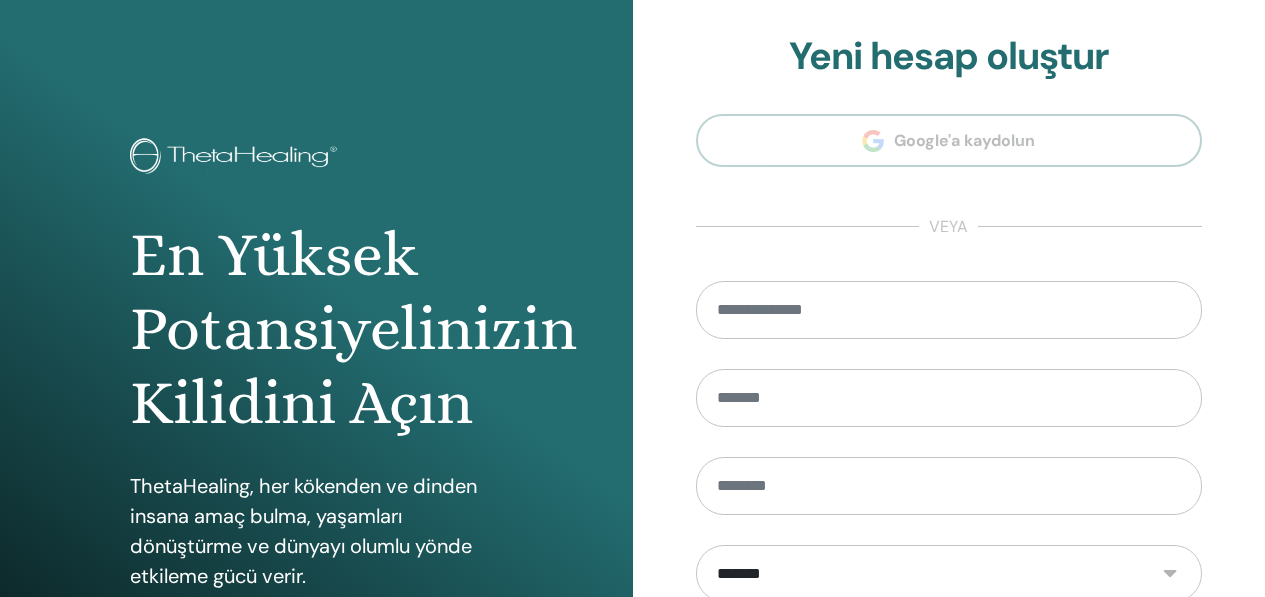 scroll, scrollTop: 0, scrollLeft: 0, axis: both 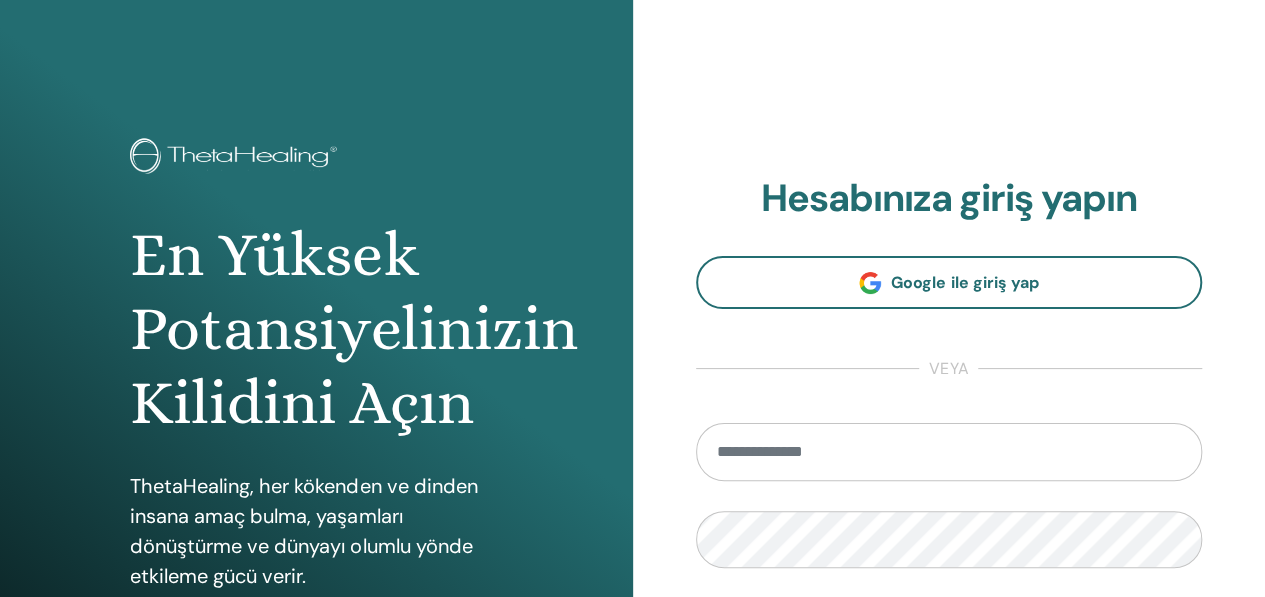 click at bounding box center [949, 452] 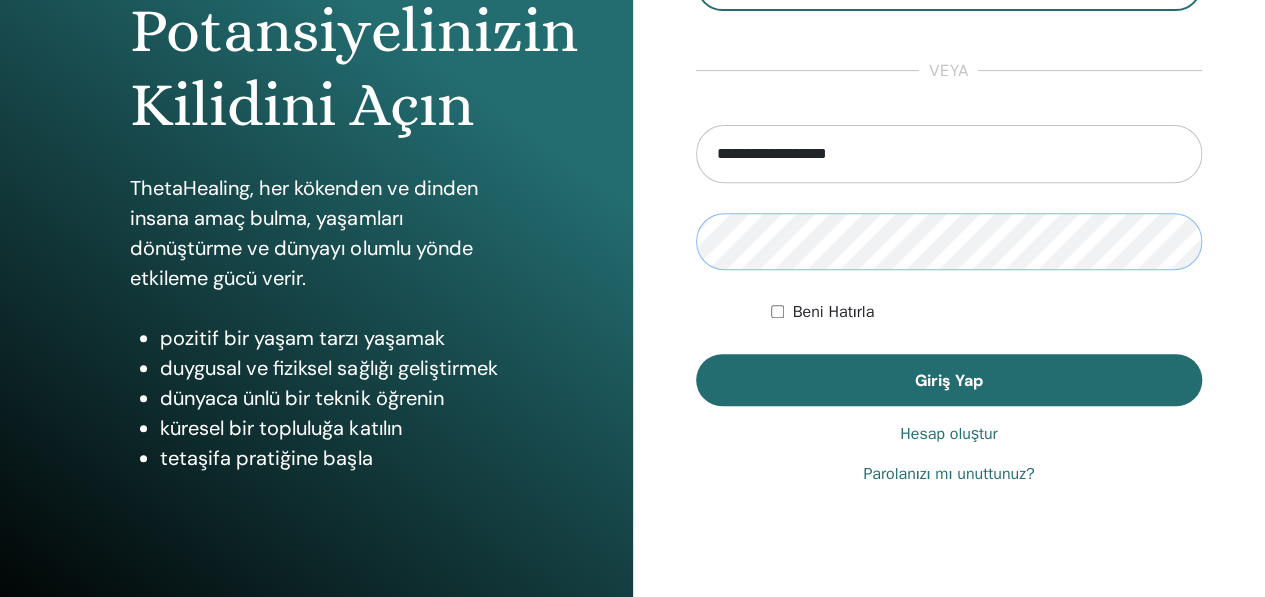scroll, scrollTop: 333, scrollLeft: 0, axis: vertical 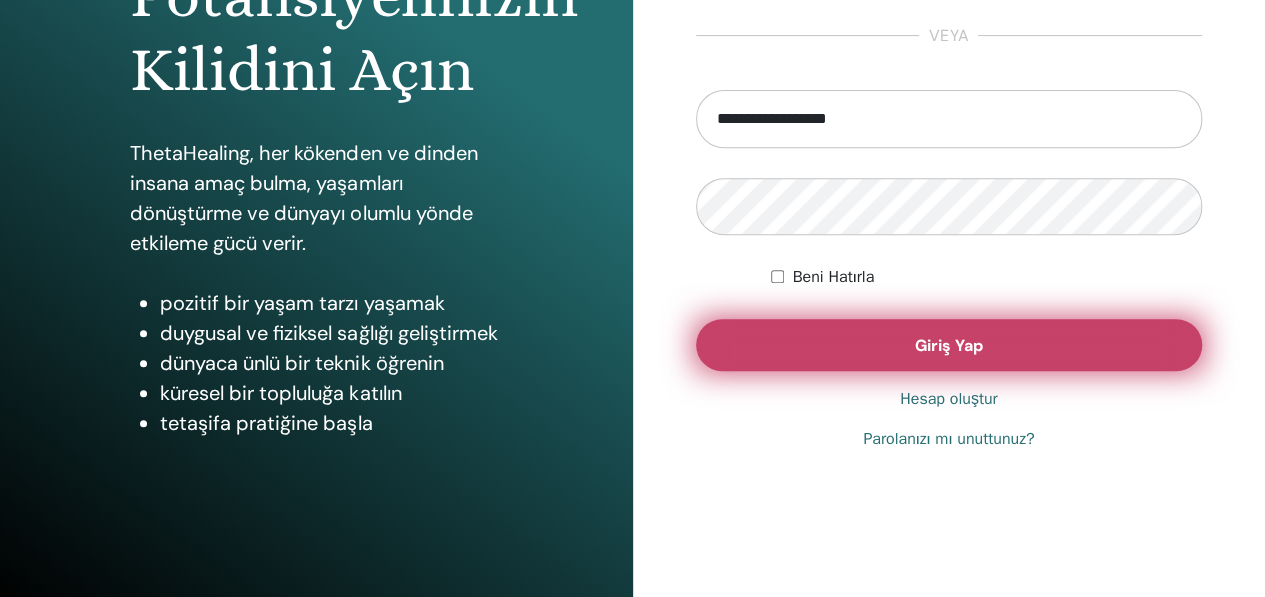 click on "Giriş Yap" at bounding box center (949, 345) 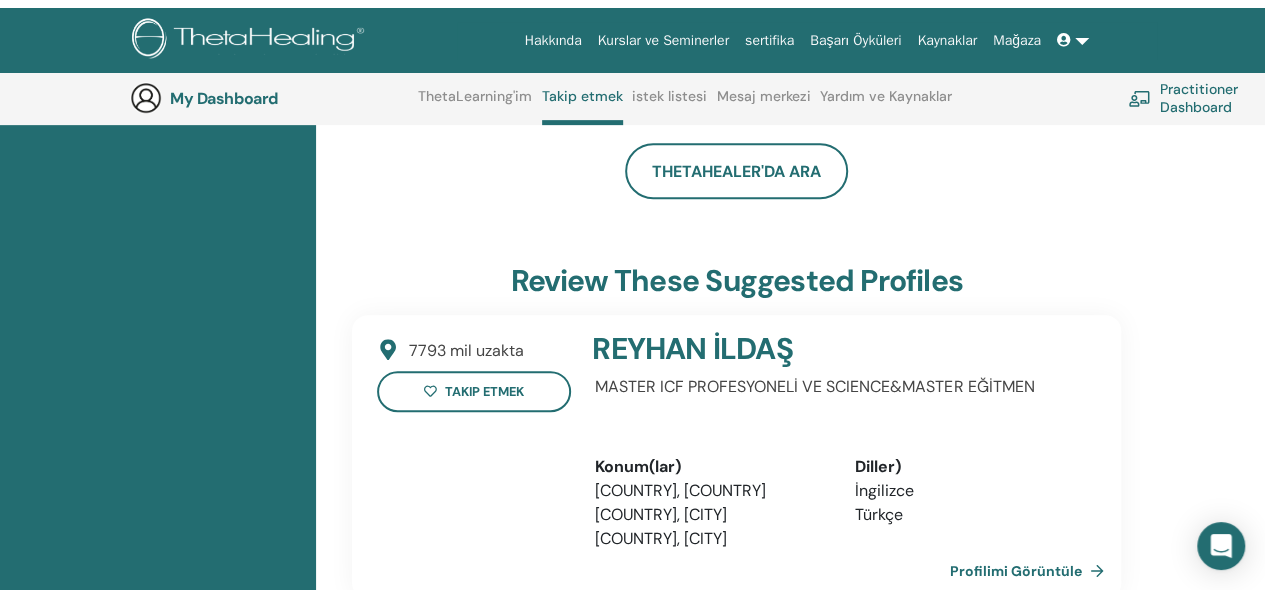 scroll, scrollTop: 0, scrollLeft: 0, axis: both 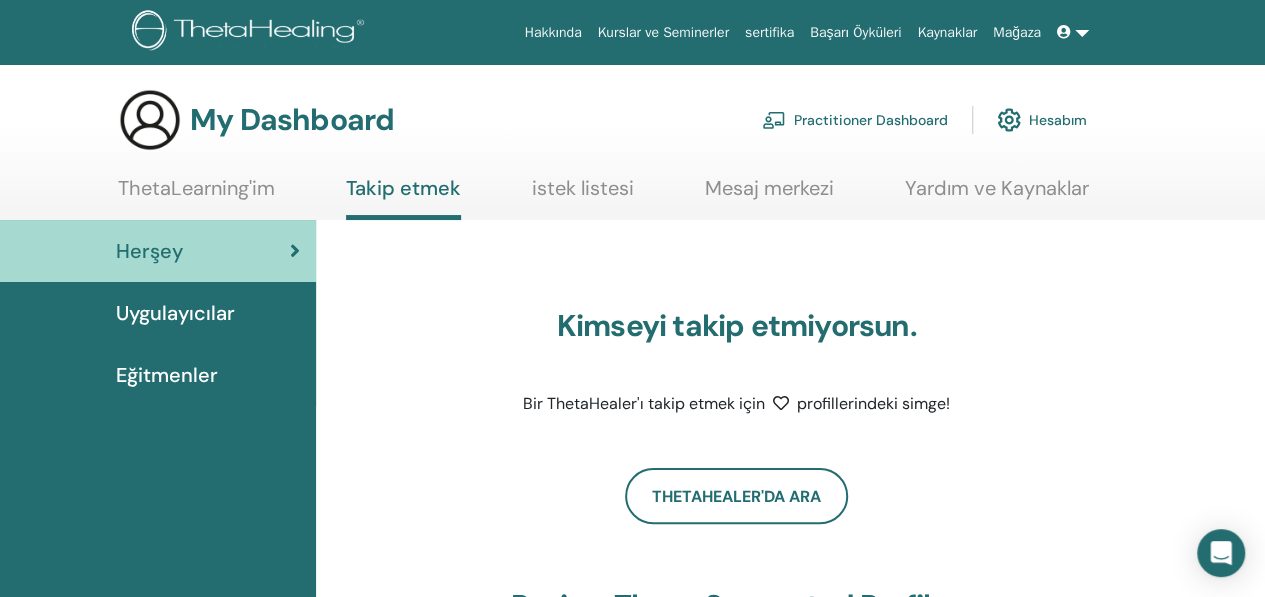 click on "Mesaj merkezi" at bounding box center [769, 195] 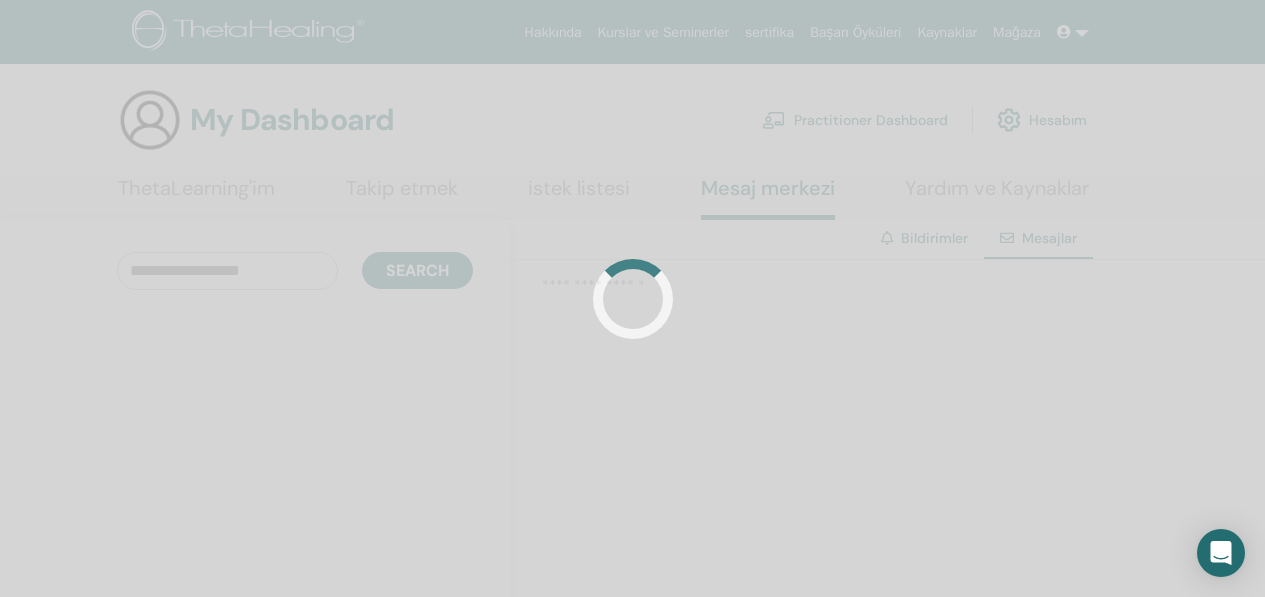 scroll, scrollTop: 0, scrollLeft: 0, axis: both 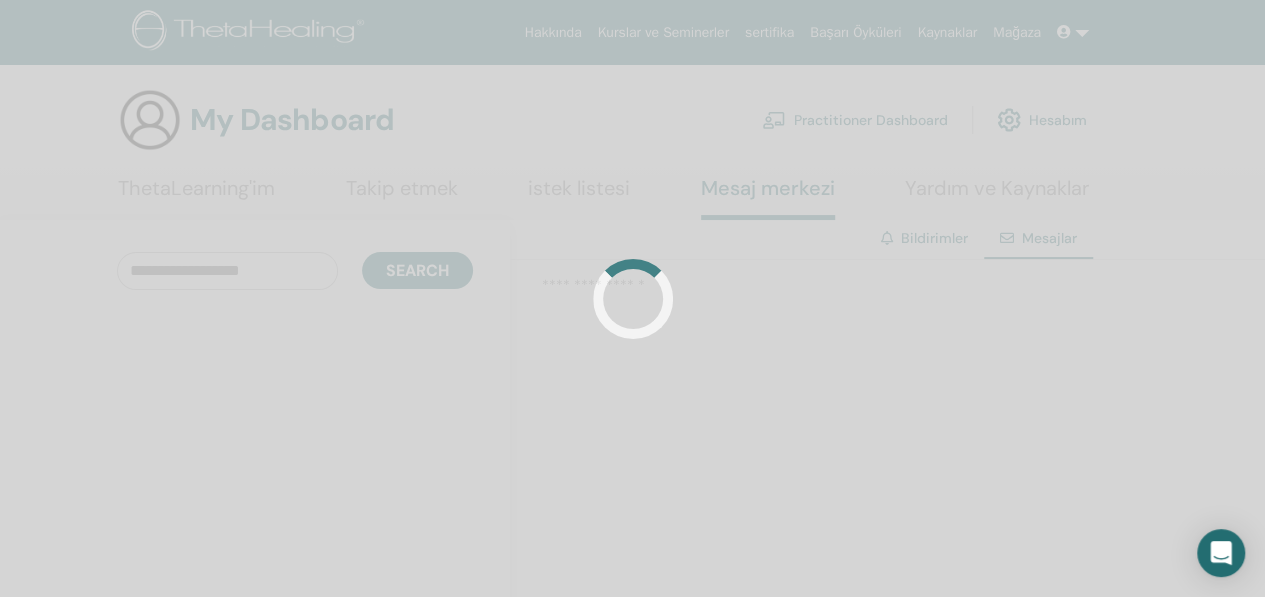 drag, startPoint x: 0, startPoint y: 0, endPoint x: 794, endPoint y: 197, distance: 818.074 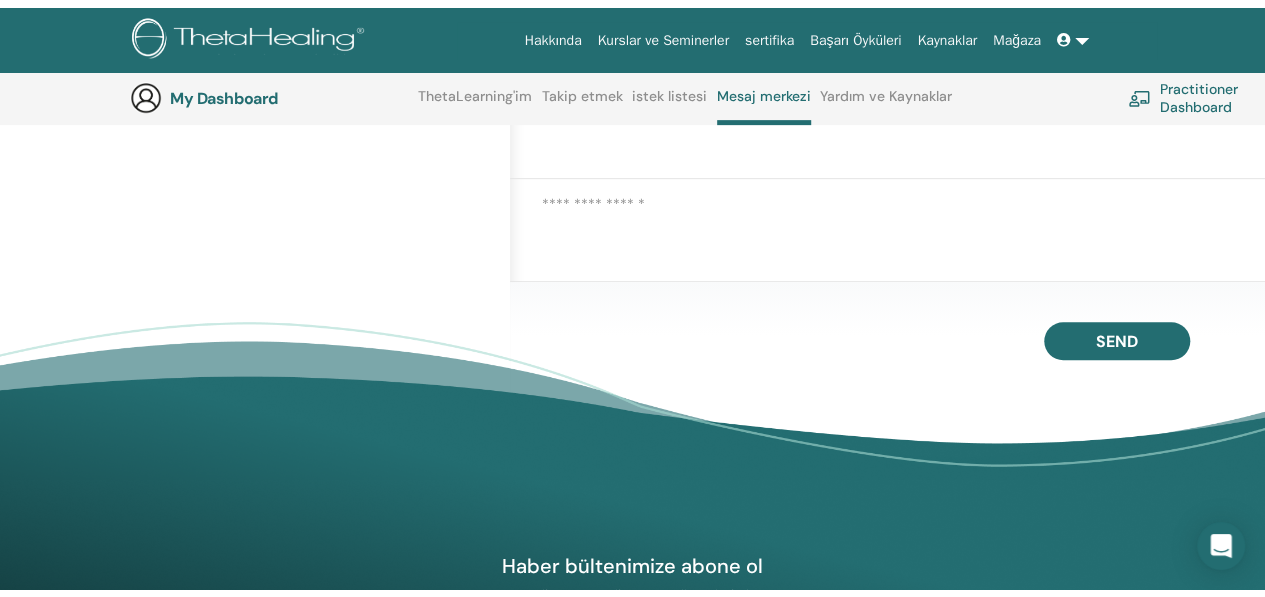 scroll, scrollTop: 0, scrollLeft: 0, axis: both 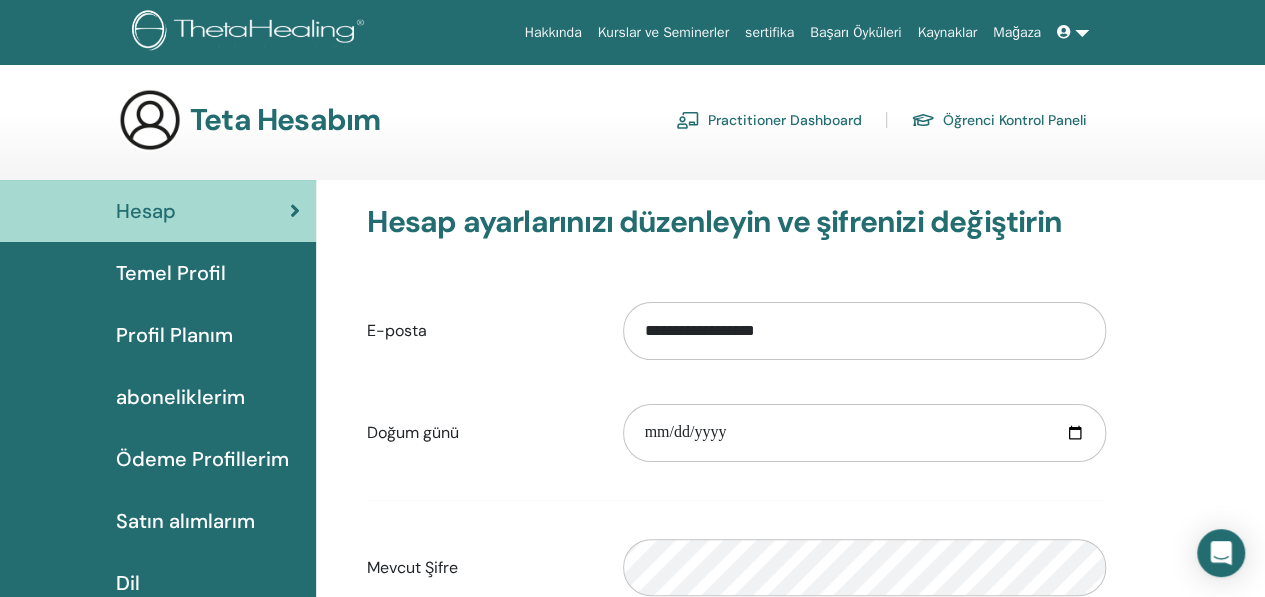 click on "sertifika" at bounding box center (769, 32) 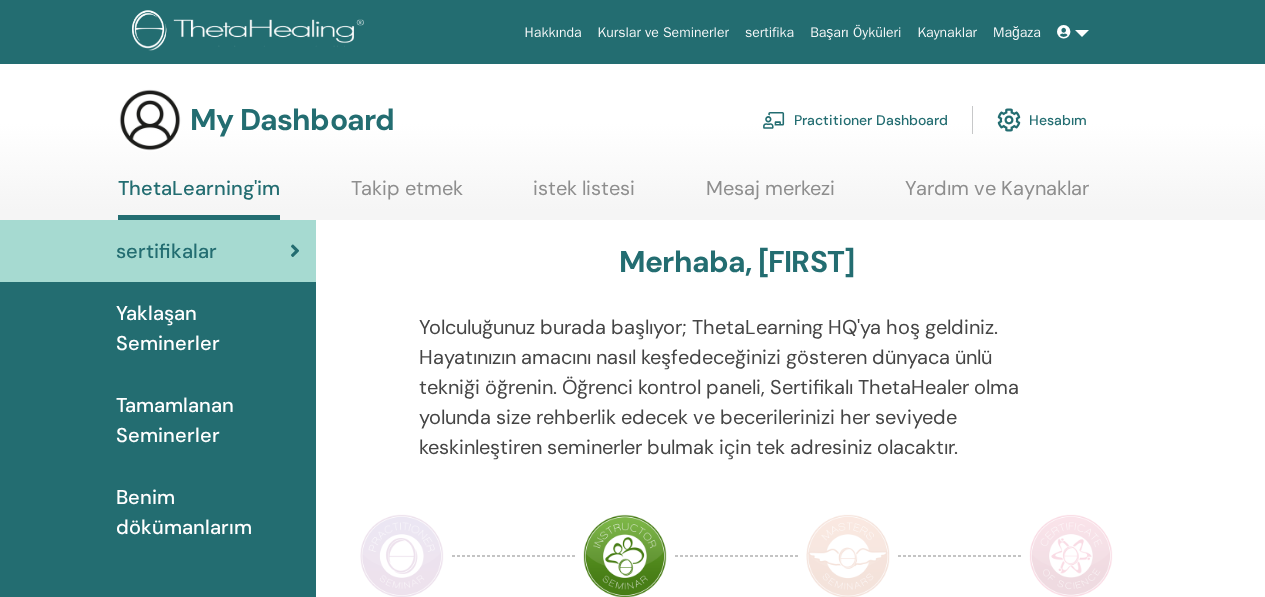 scroll, scrollTop: 0, scrollLeft: 0, axis: both 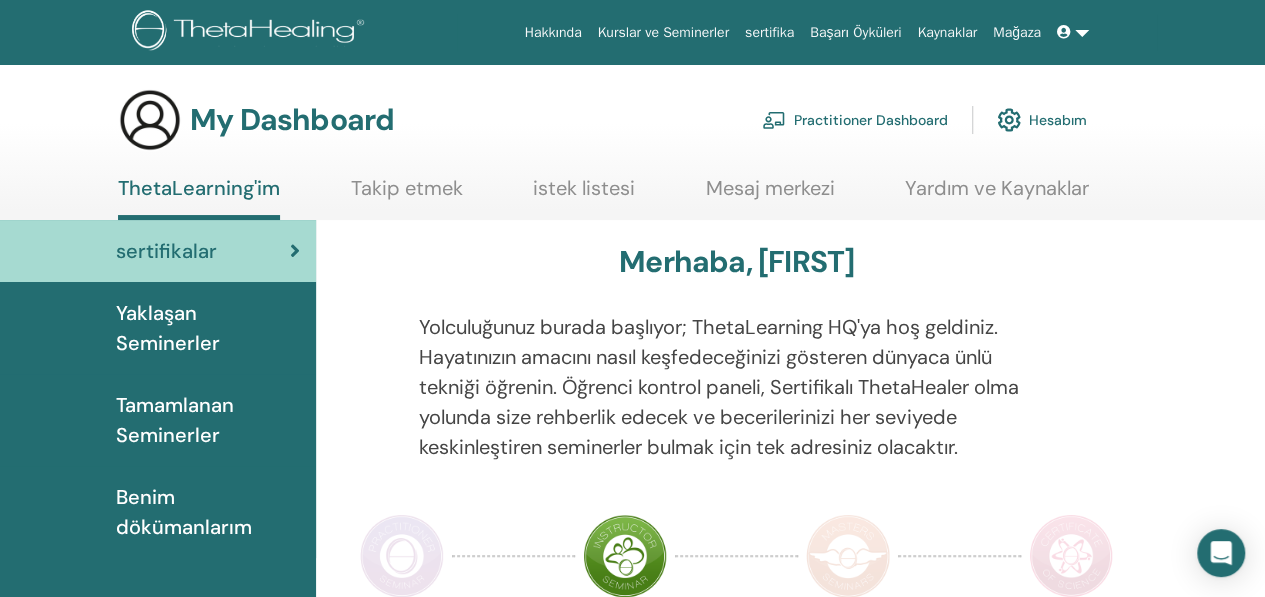 click on "Takip etmek" at bounding box center (407, 195) 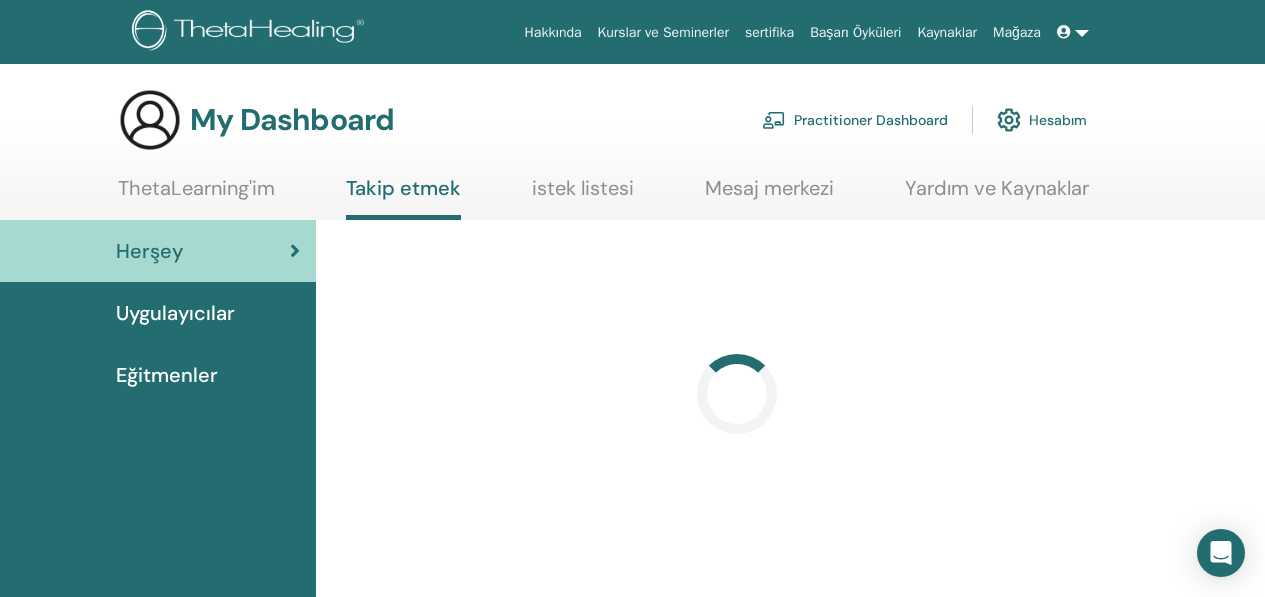 scroll, scrollTop: 0, scrollLeft: 0, axis: both 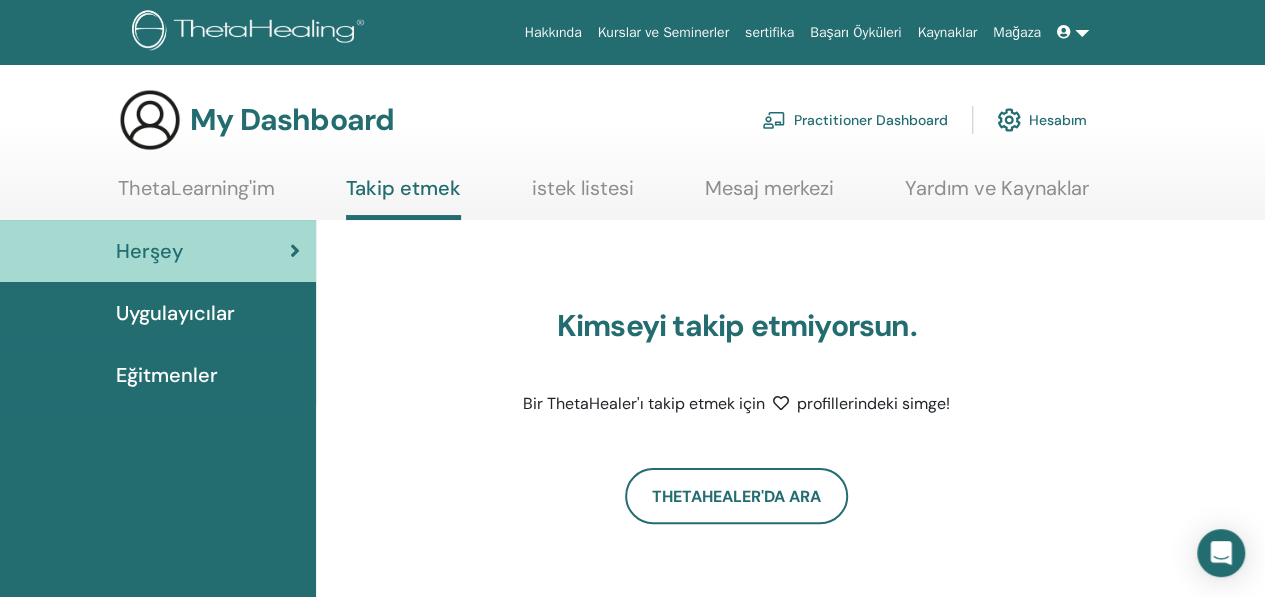 click on "istek listesi" at bounding box center [583, 195] 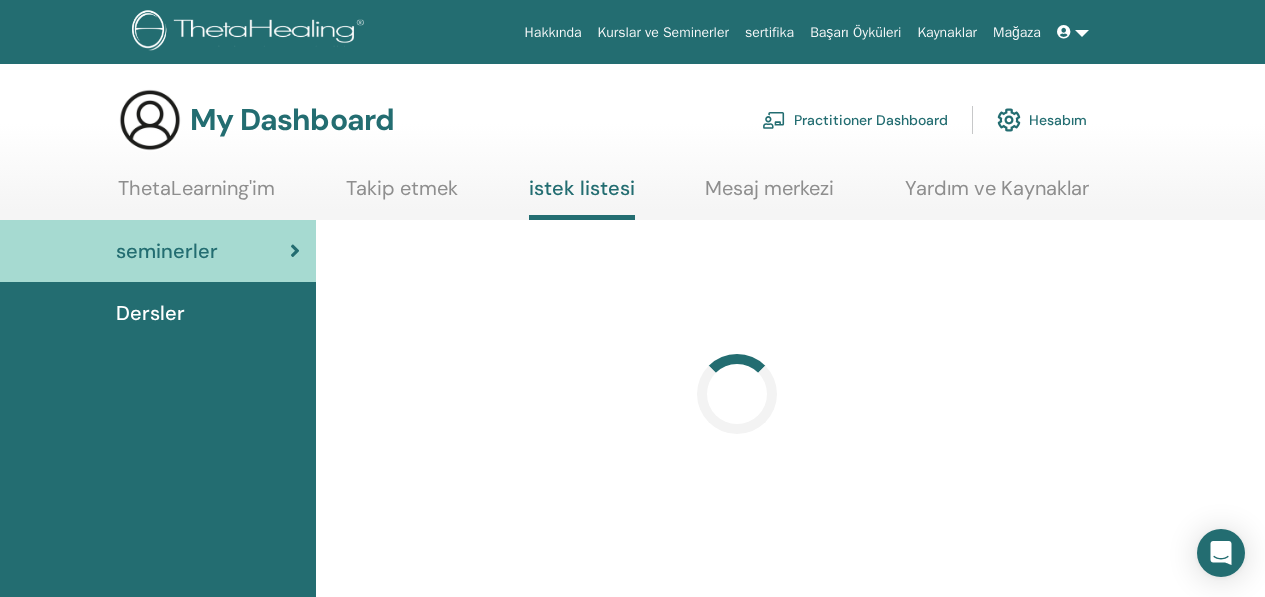 scroll, scrollTop: 0, scrollLeft: 0, axis: both 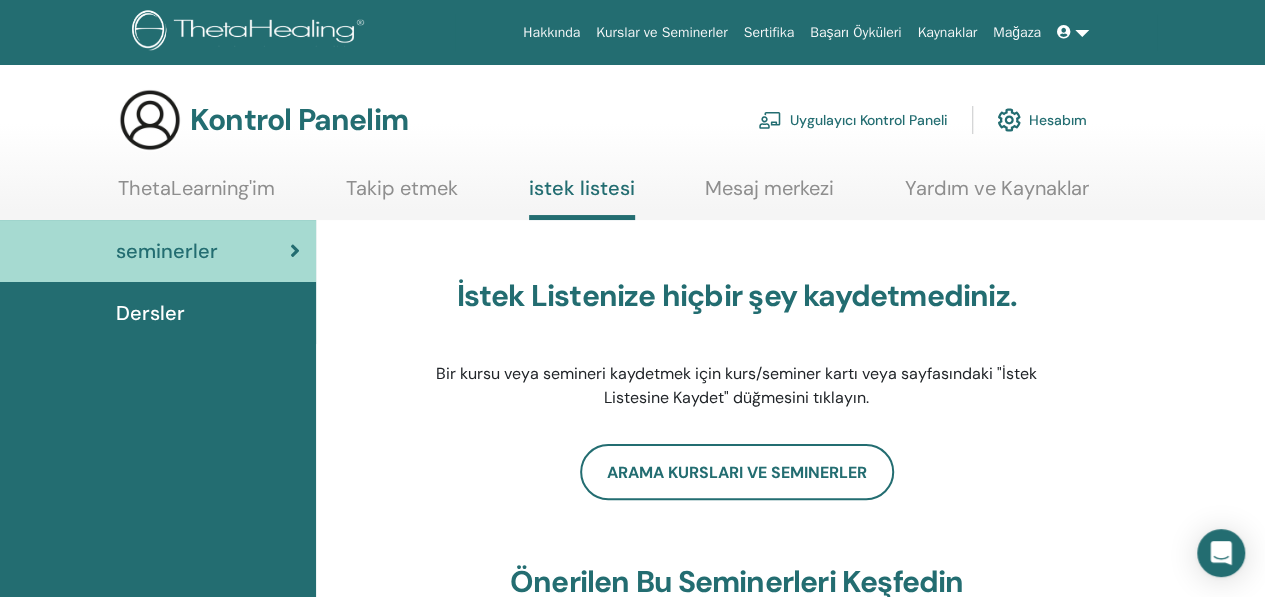 click on "Mesaj merkezi" at bounding box center [769, 195] 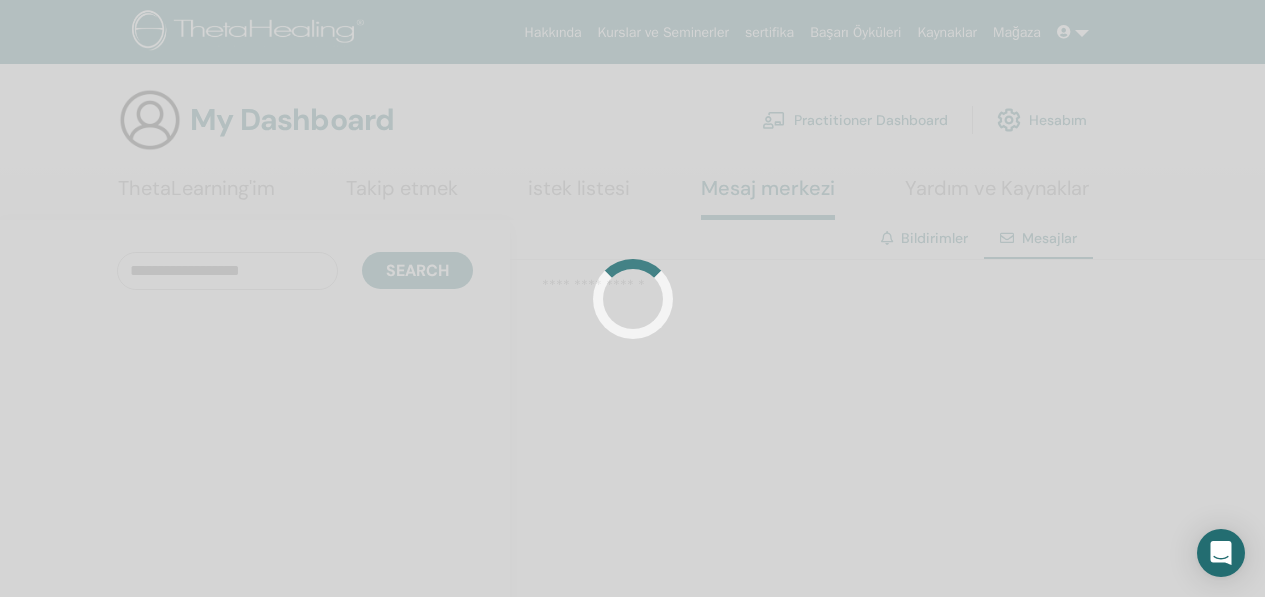 scroll, scrollTop: 0, scrollLeft: 0, axis: both 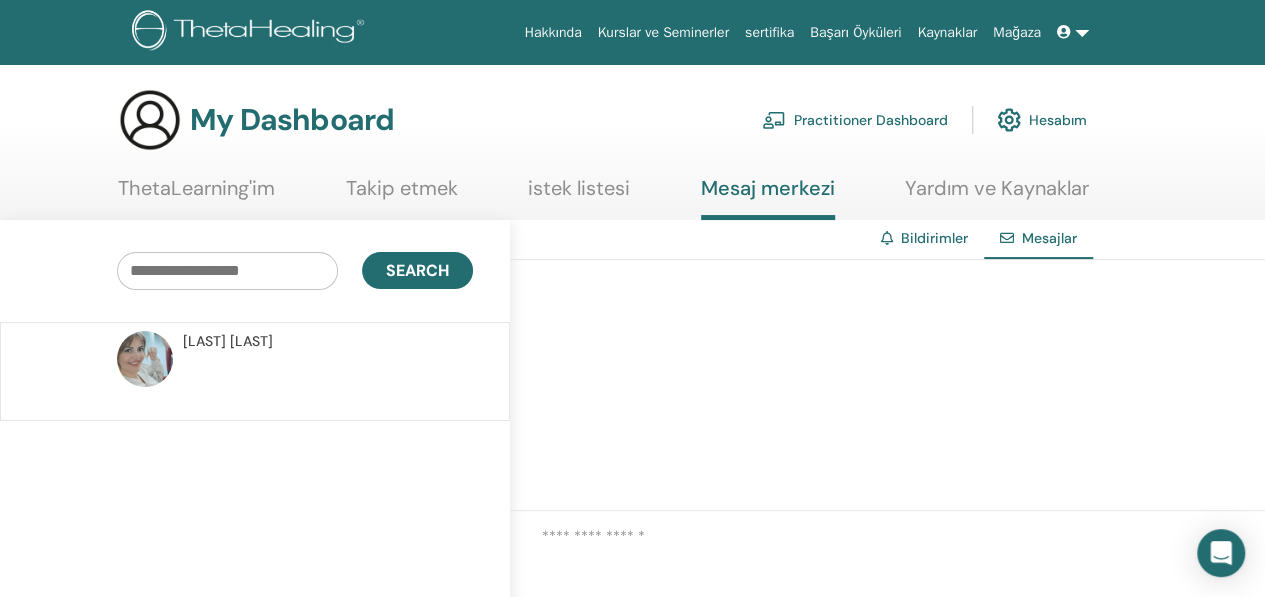 click on "Yardım ve Kaynaklar" at bounding box center [997, 195] 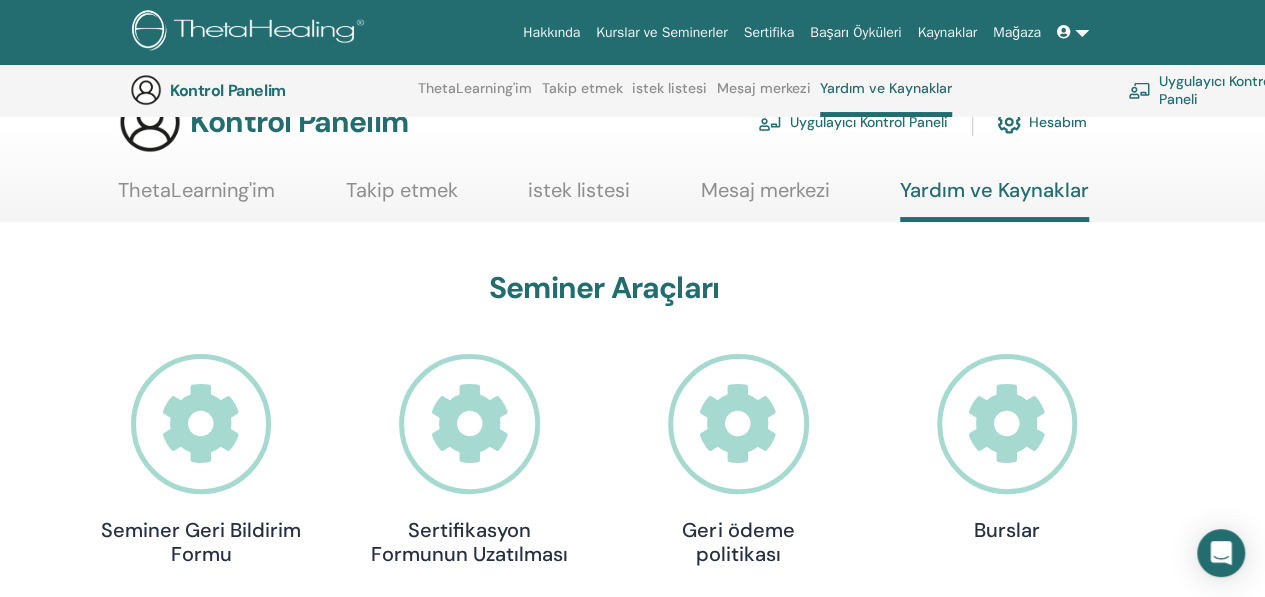 scroll, scrollTop: 0, scrollLeft: 0, axis: both 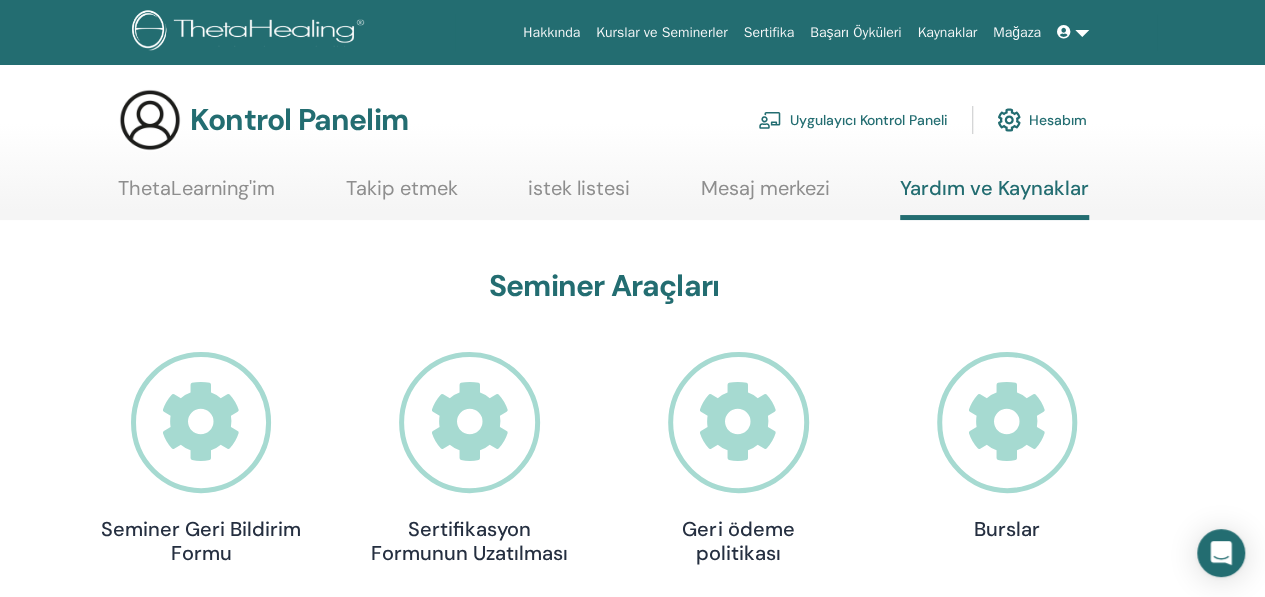 click at bounding box center [1073, 32] 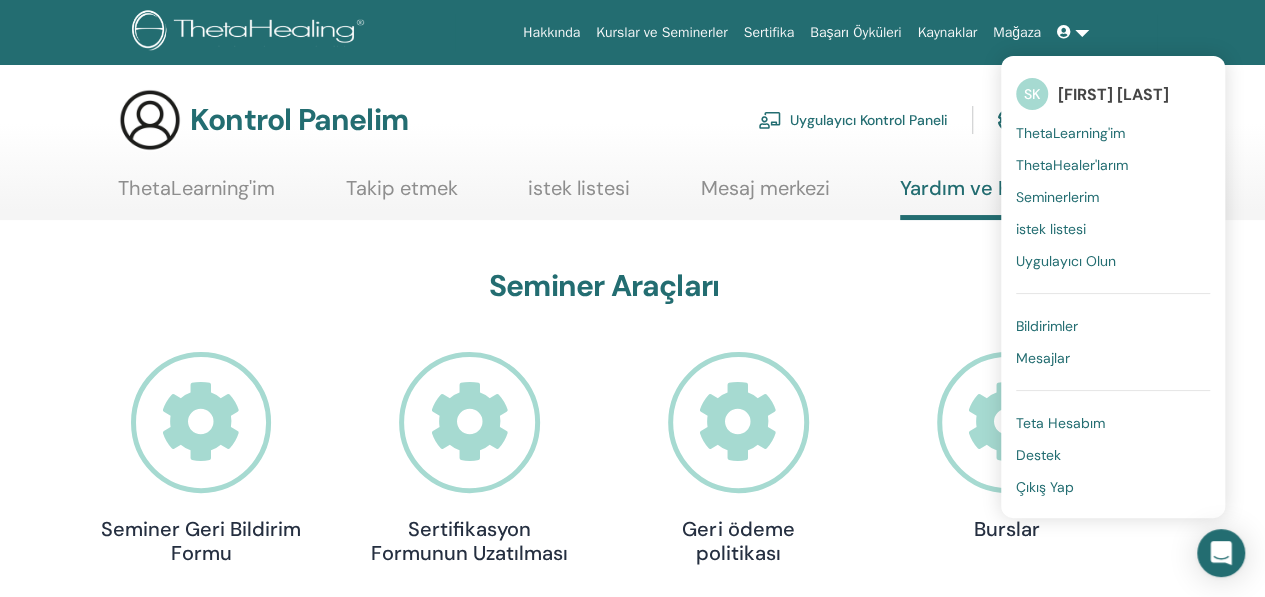 click on "ThetaHealer'larım" at bounding box center (1072, 165) 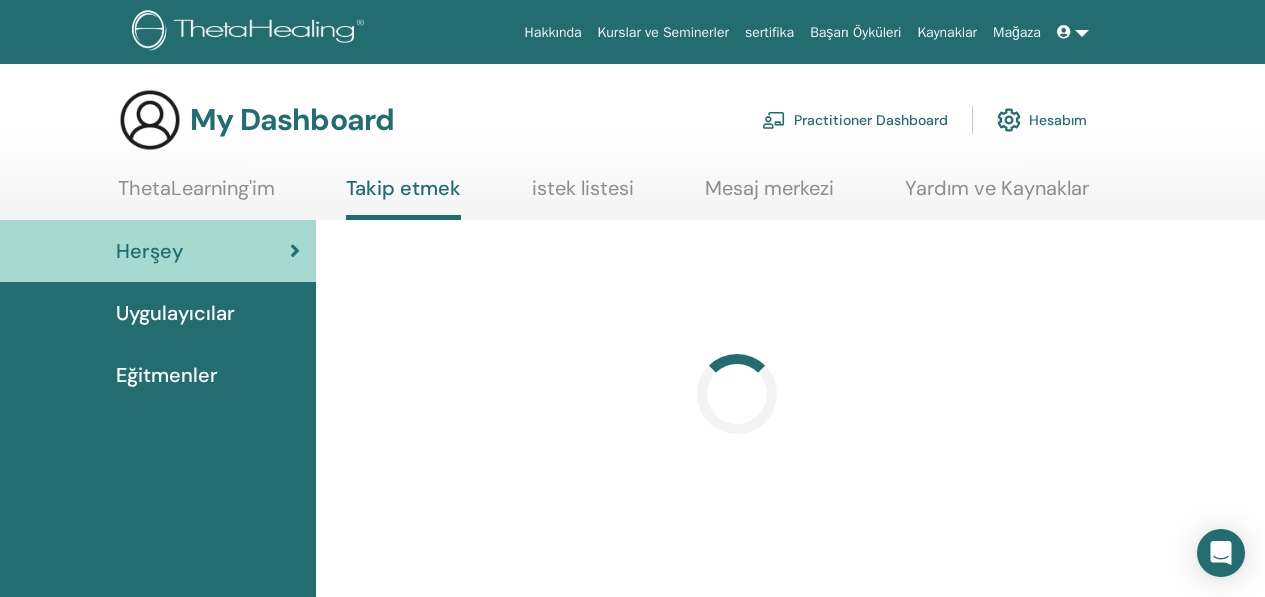 scroll, scrollTop: 0, scrollLeft: 0, axis: both 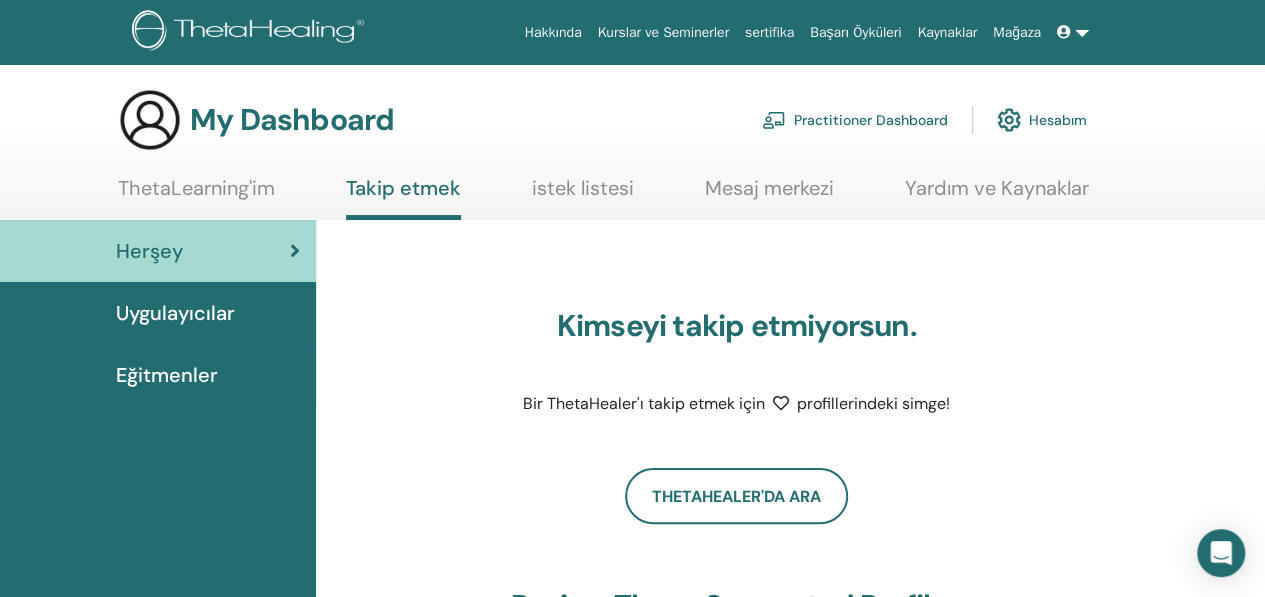 click at bounding box center [1073, 32] 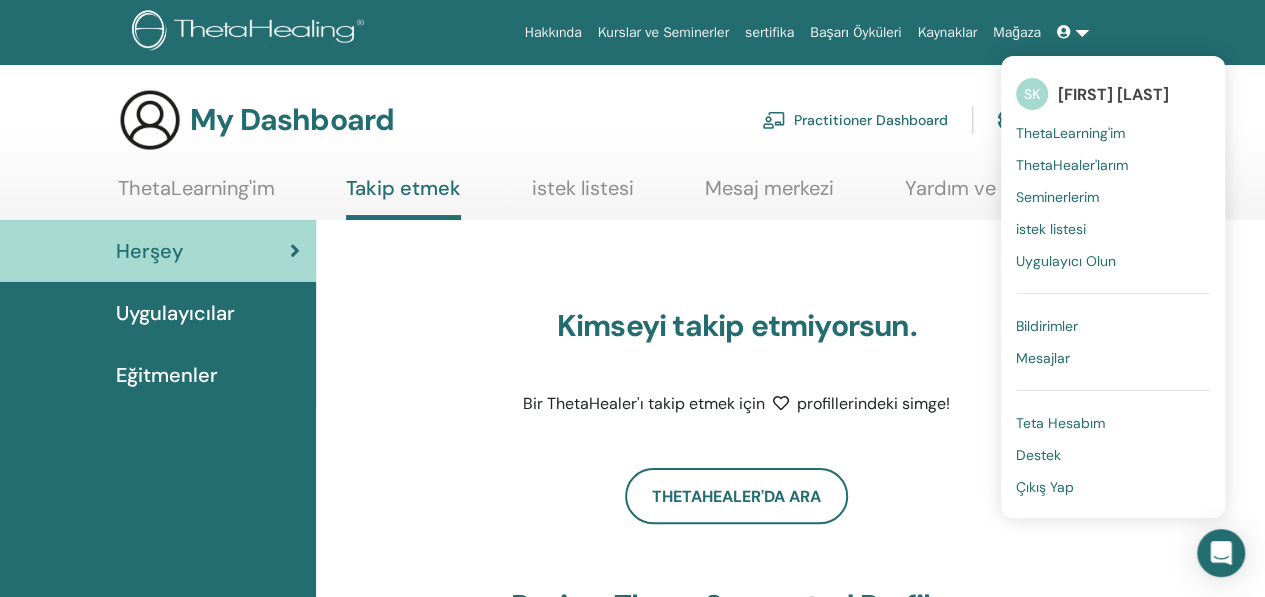 click on "Teta Hesabım" at bounding box center [1060, 423] 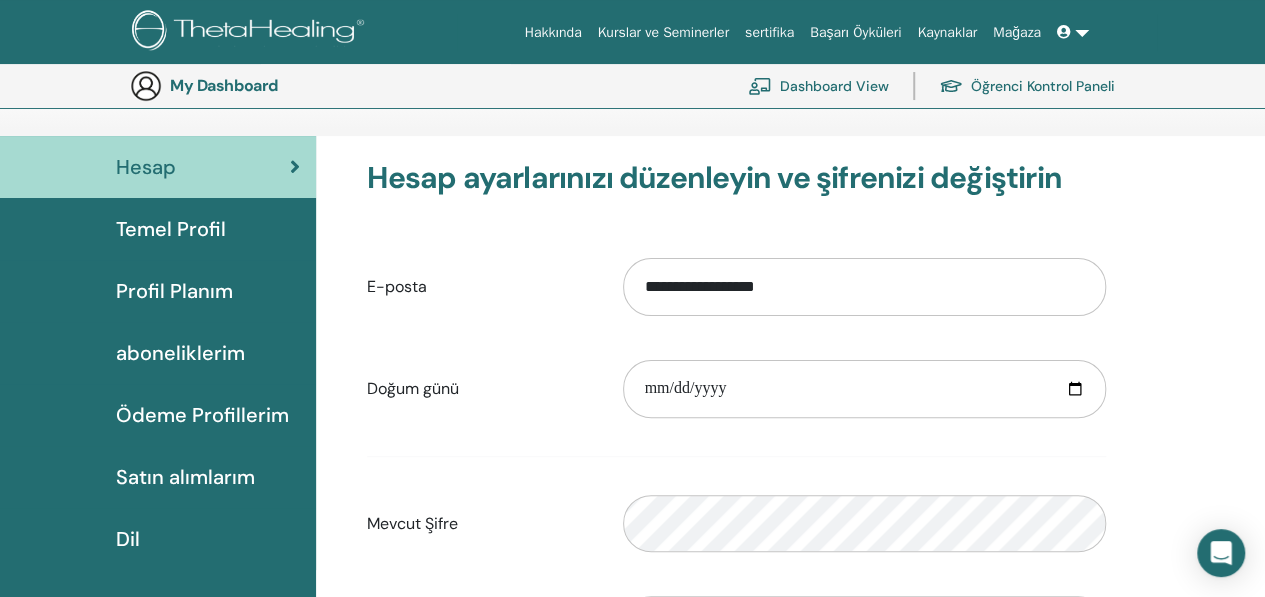scroll, scrollTop: 0, scrollLeft: 0, axis: both 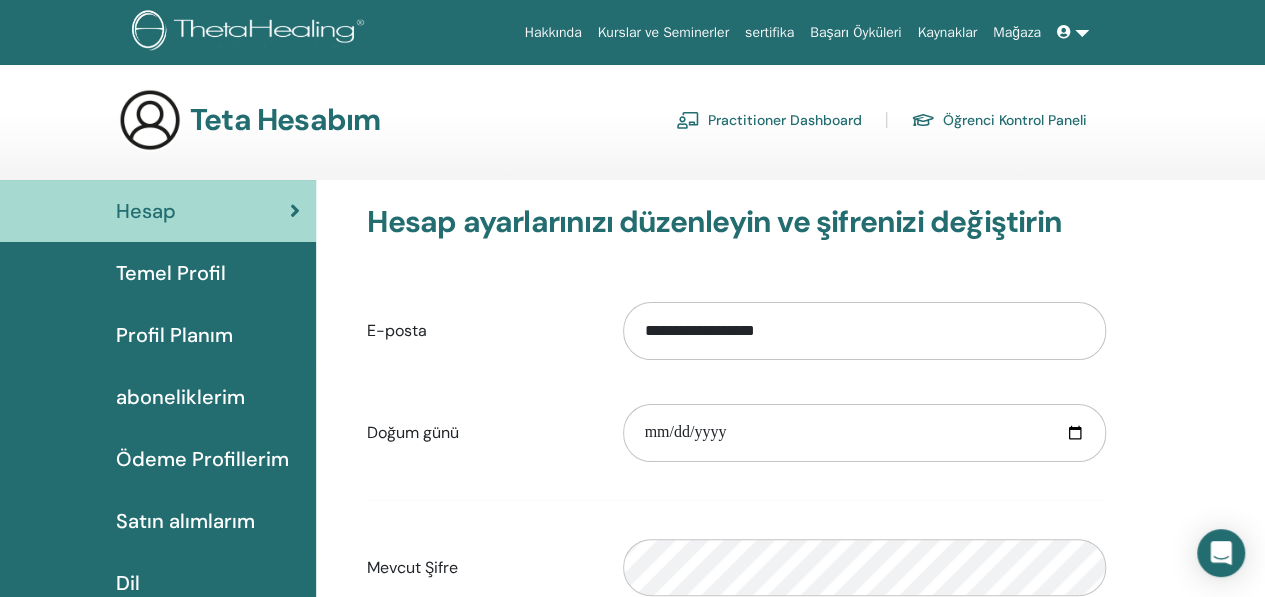 click on "Satın alımlarım" at bounding box center [185, 521] 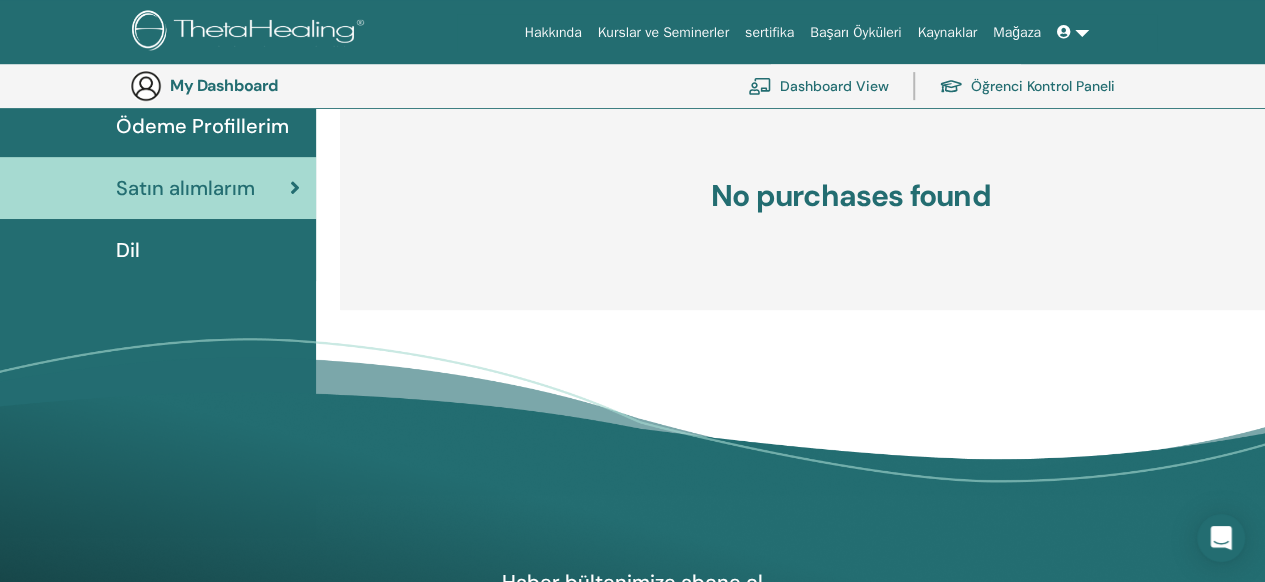 scroll, scrollTop: 0, scrollLeft: 0, axis: both 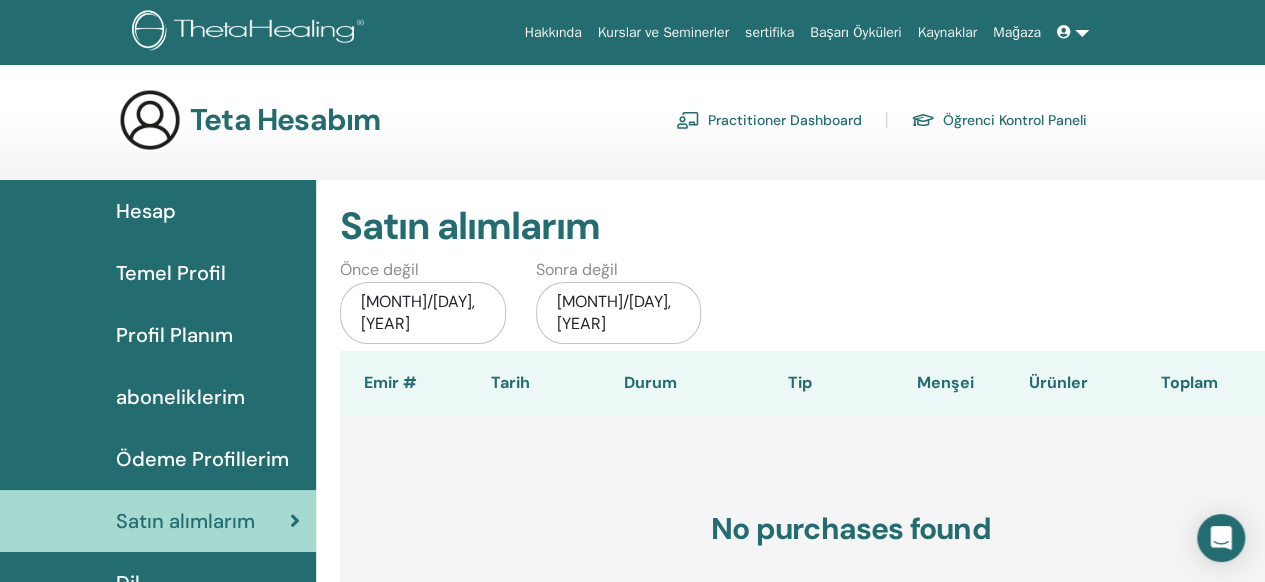 click on "Öğrenci Kontrol Paneli" at bounding box center [999, 120] 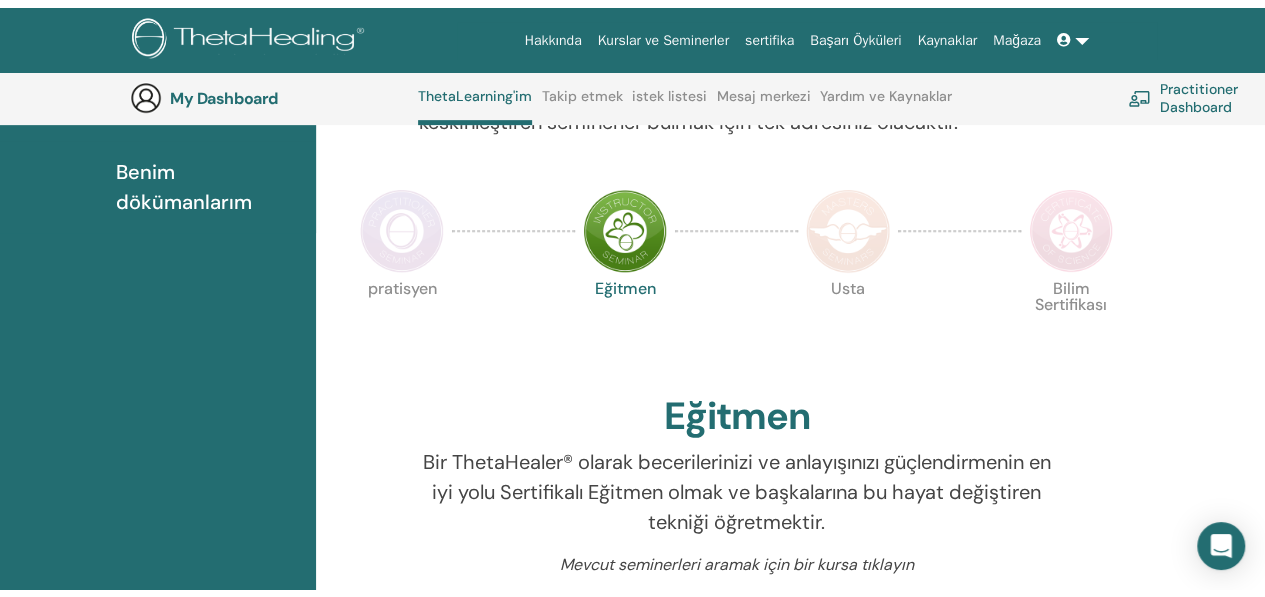 scroll, scrollTop: 0, scrollLeft: 0, axis: both 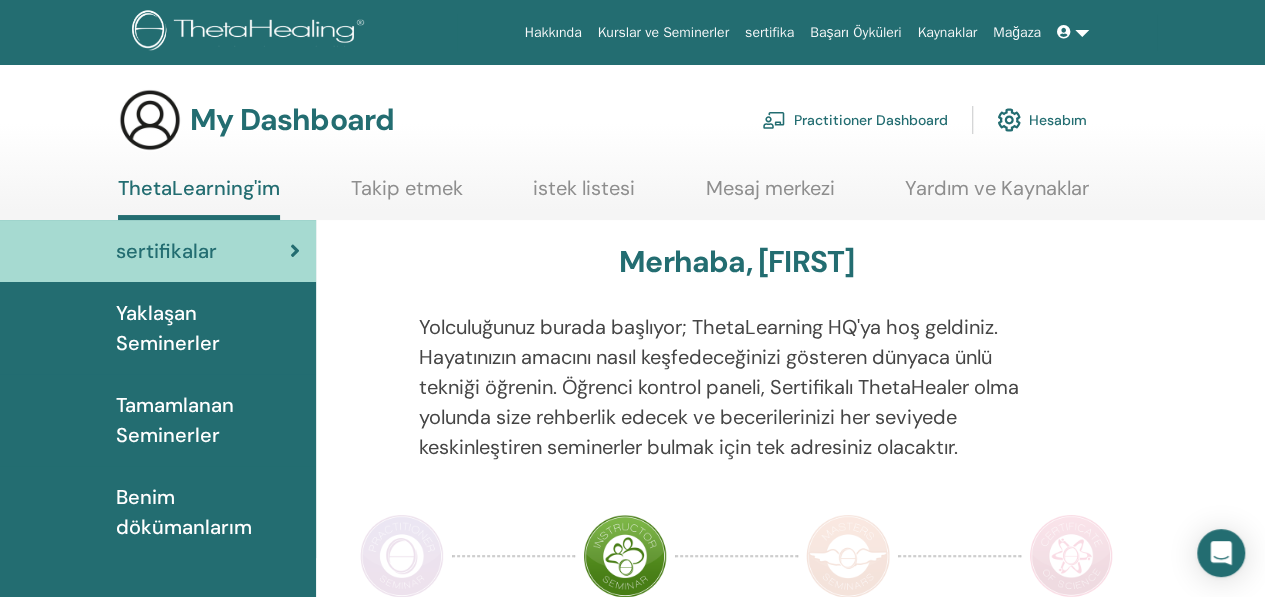 click on "Benim dökümanlarım" at bounding box center [208, 512] 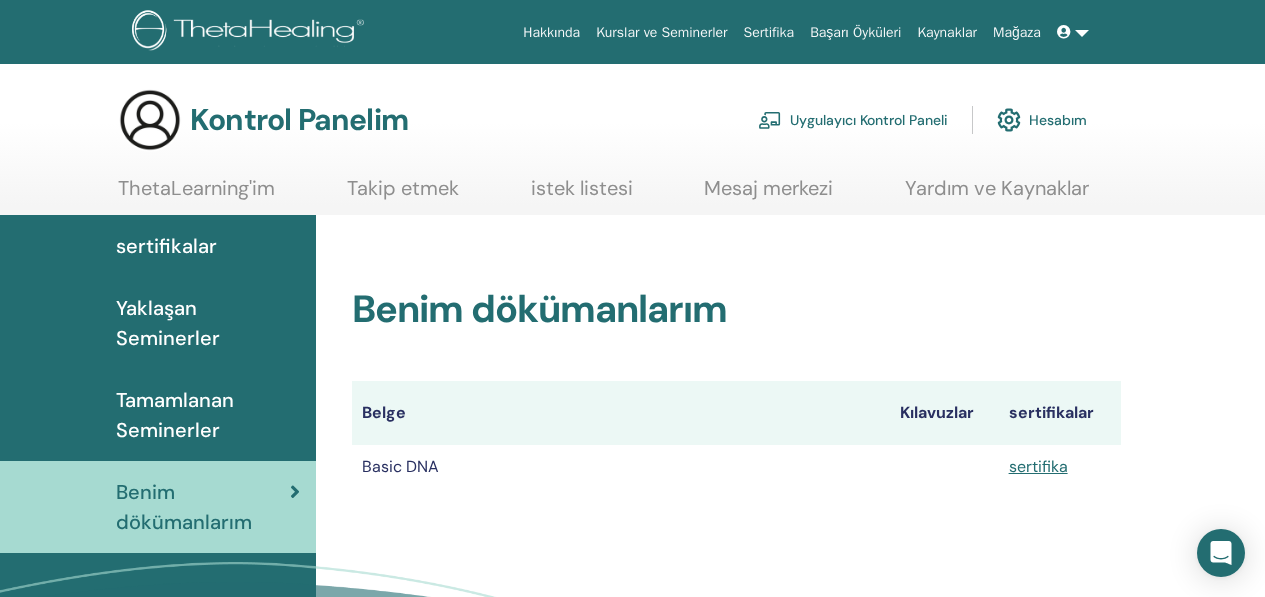 scroll, scrollTop: 0, scrollLeft: 0, axis: both 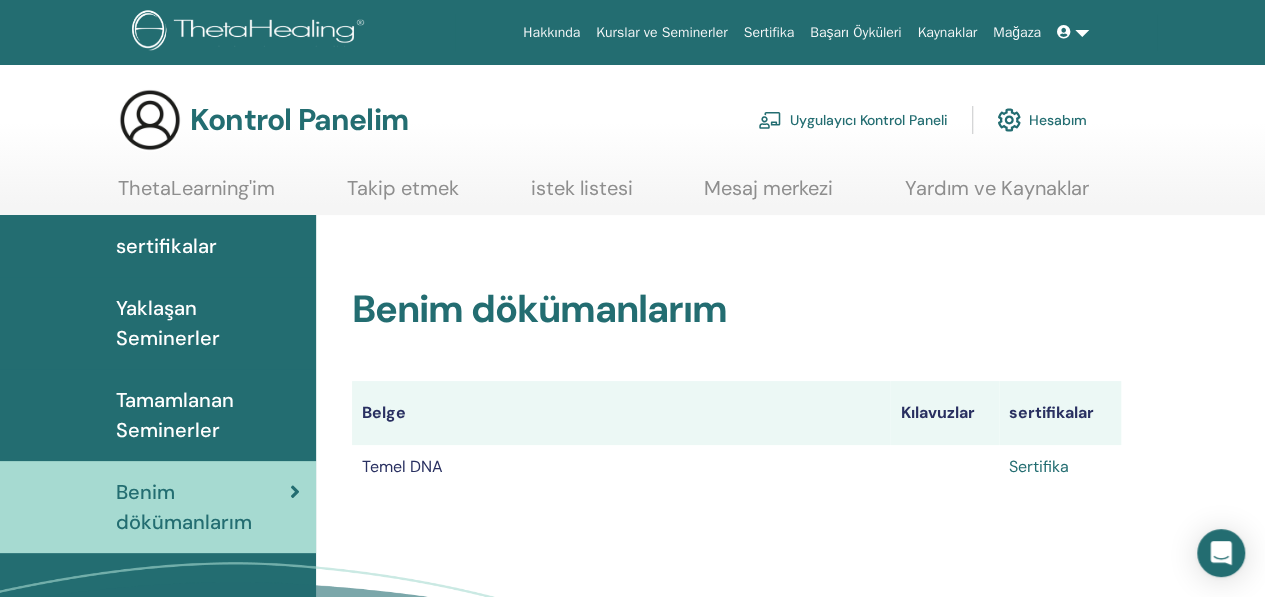 click on "Sertifika" at bounding box center (1039, 466) 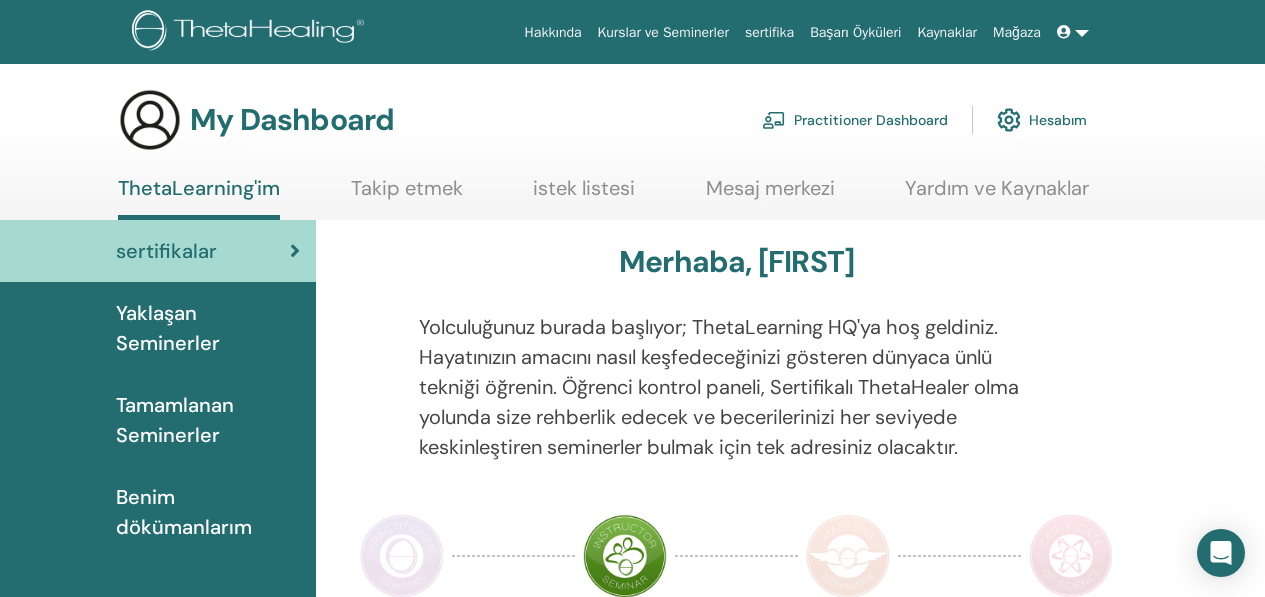 scroll, scrollTop: 0, scrollLeft: 0, axis: both 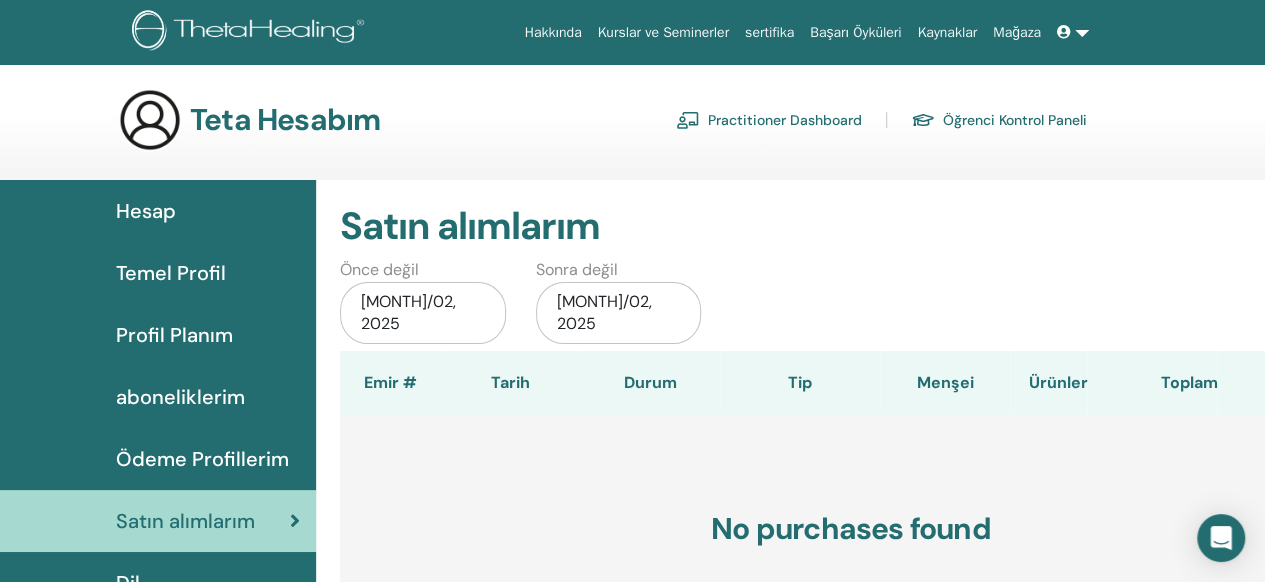 click on "Satın alımlarım" at bounding box center (158, 521) 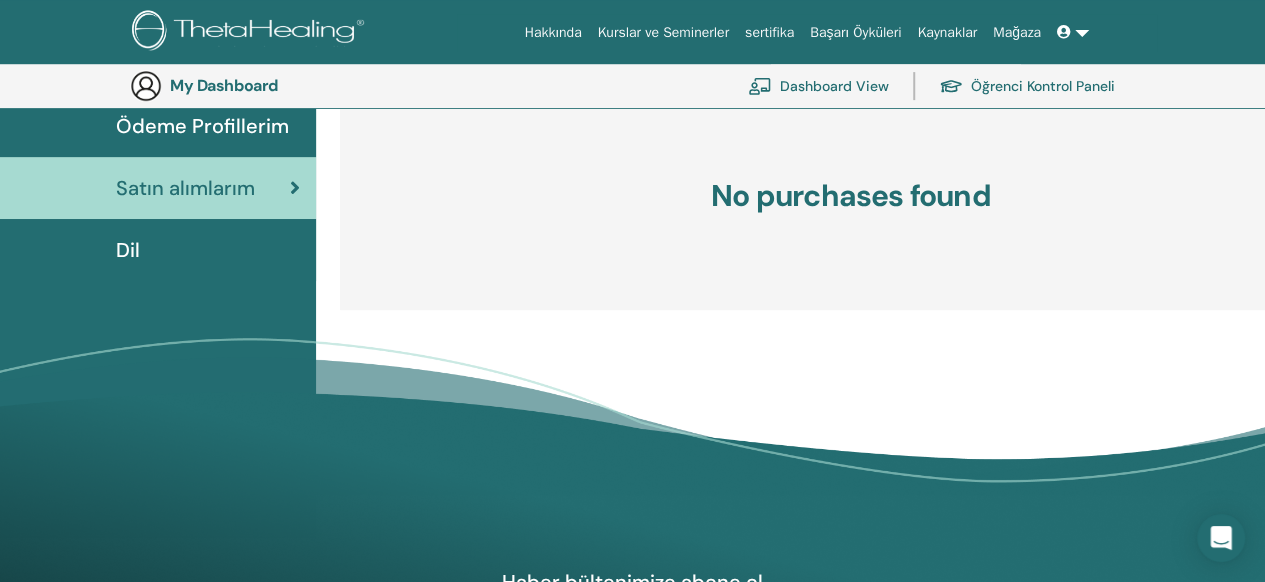 scroll, scrollTop: 0, scrollLeft: 0, axis: both 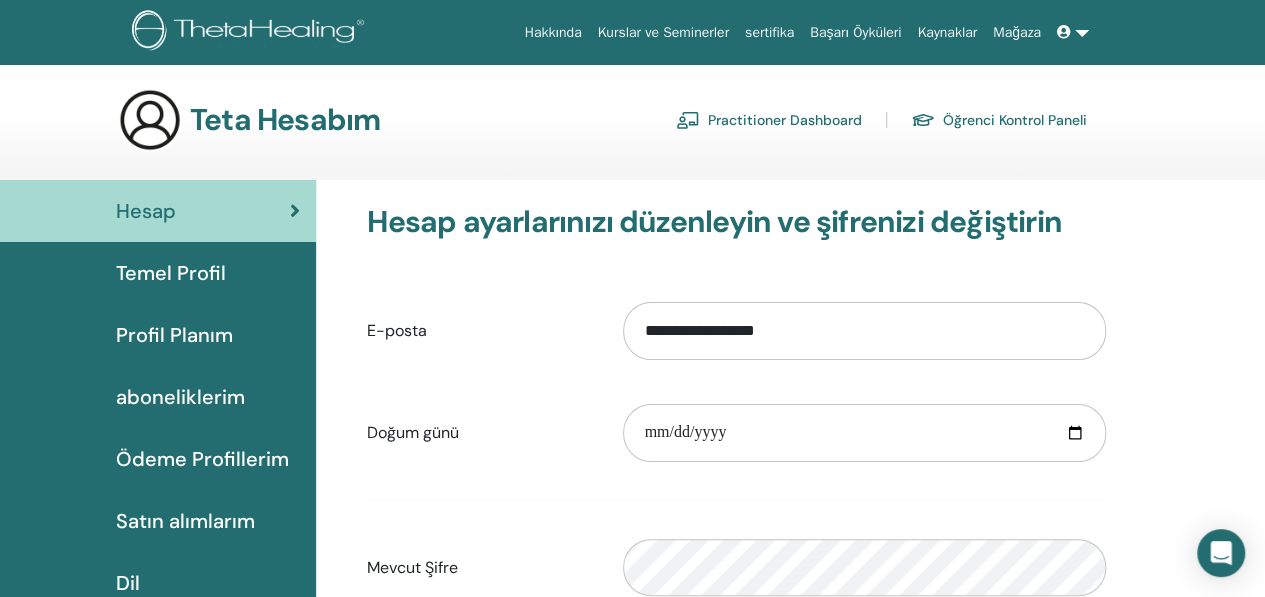 click on "Satın alımlarım" at bounding box center [185, 521] 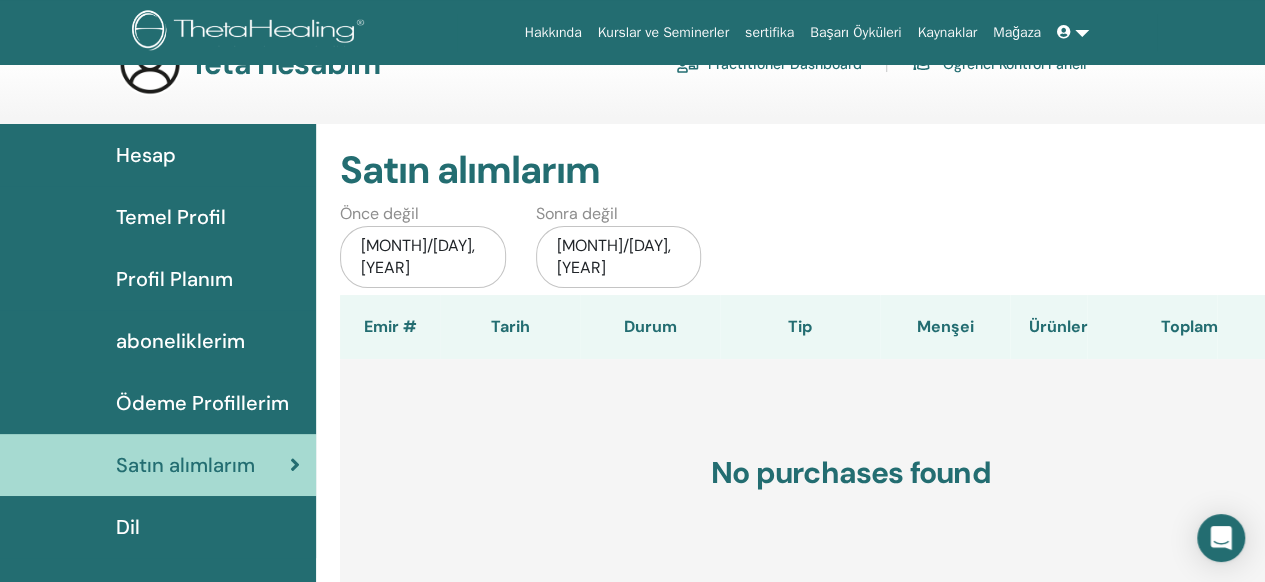 scroll, scrollTop: 0, scrollLeft: 0, axis: both 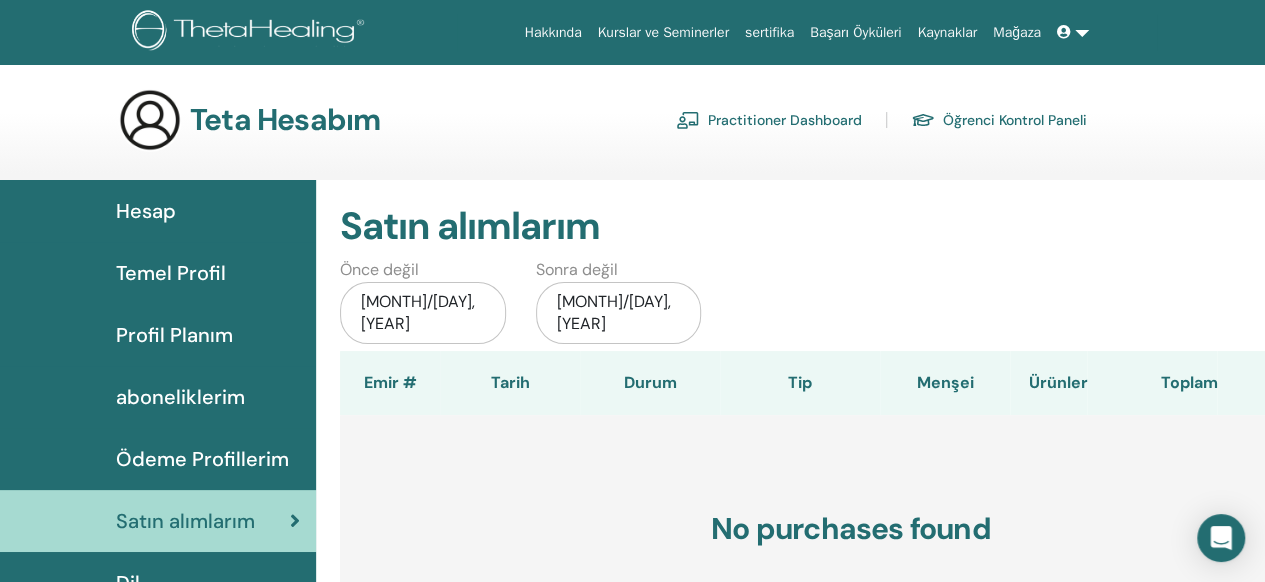 click on "Ödeme Profillerim" at bounding box center (202, 459) 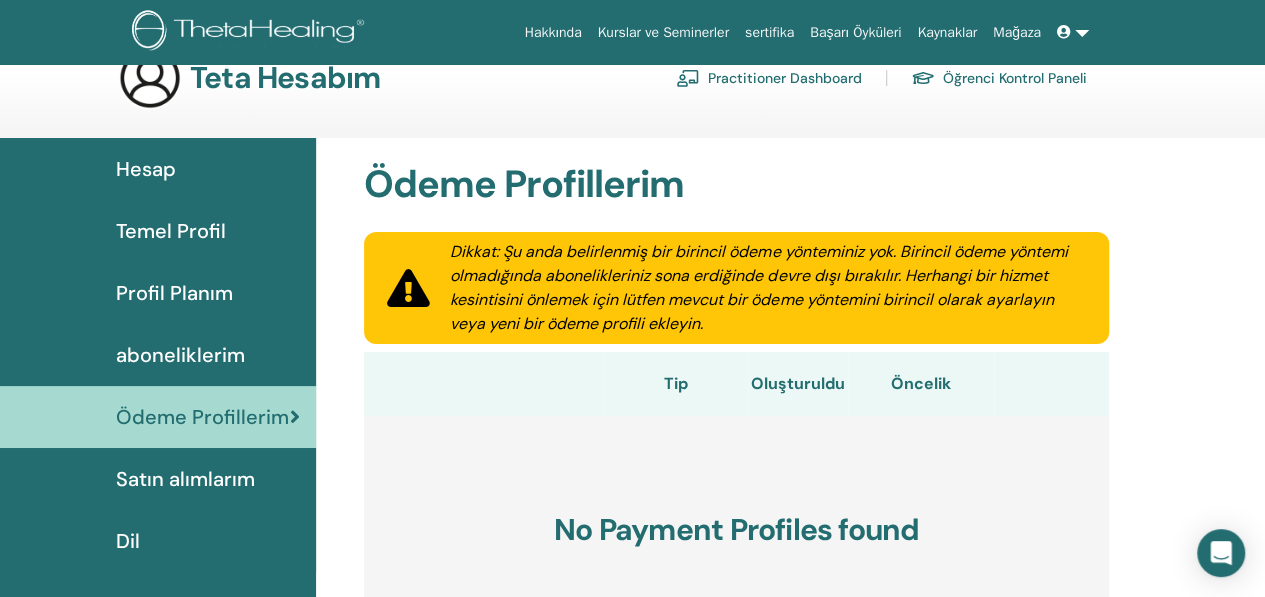 scroll, scrollTop: 0, scrollLeft: 0, axis: both 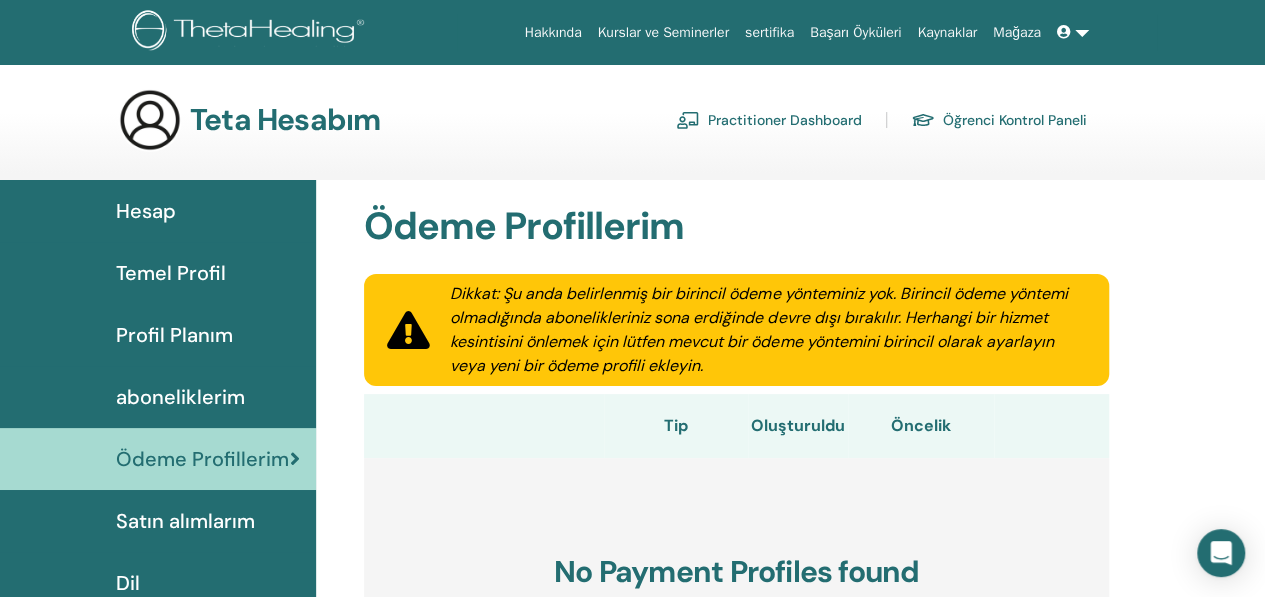 click on "aboneliklerim" at bounding box center [180, 397] 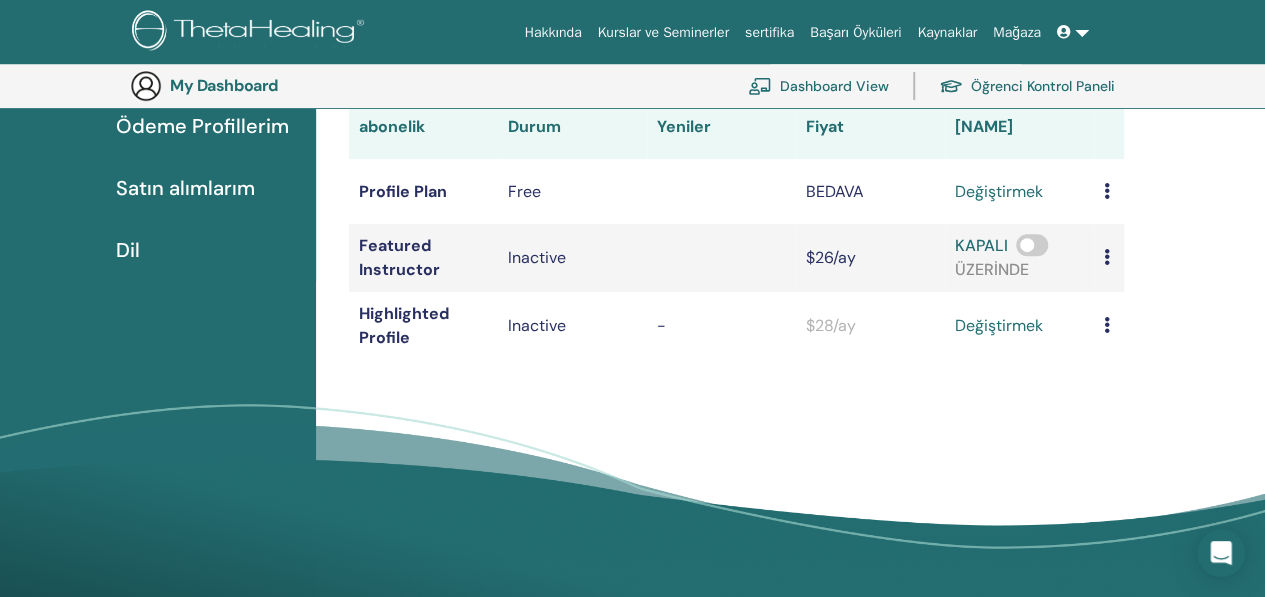 scroll, scrollTop: 0, scrollLeft: 0, axis: both 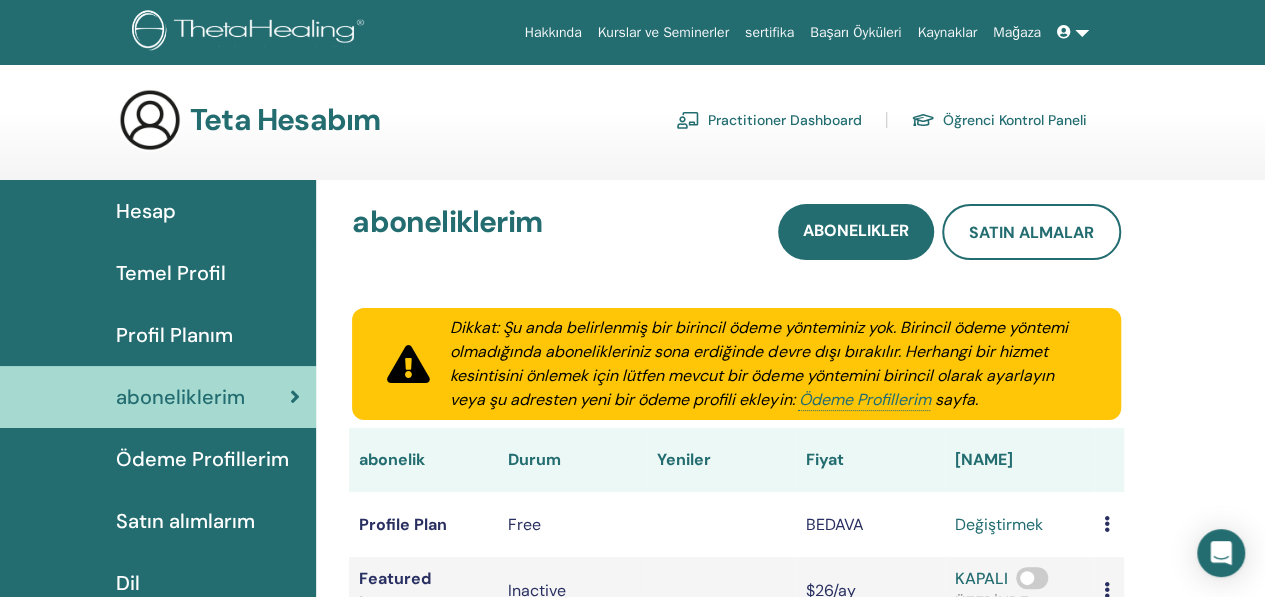 click on "Profil Planım" at bounding box center (174, 335) 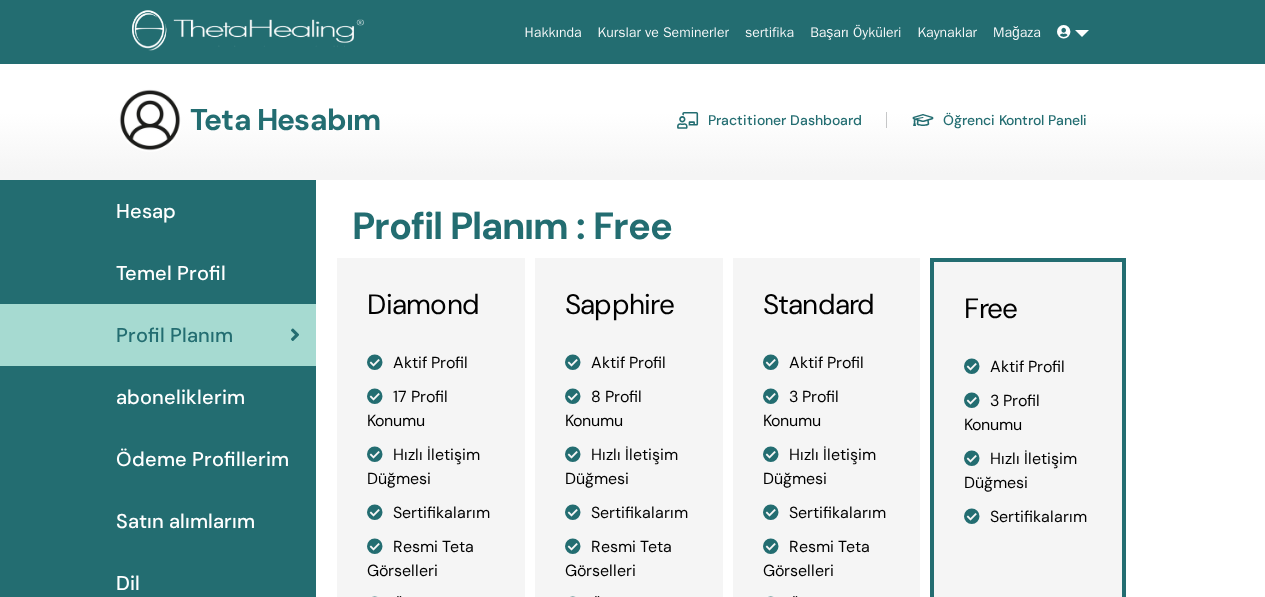 scroll, scrollTop: 0, scrollLeft: 0, axis: both 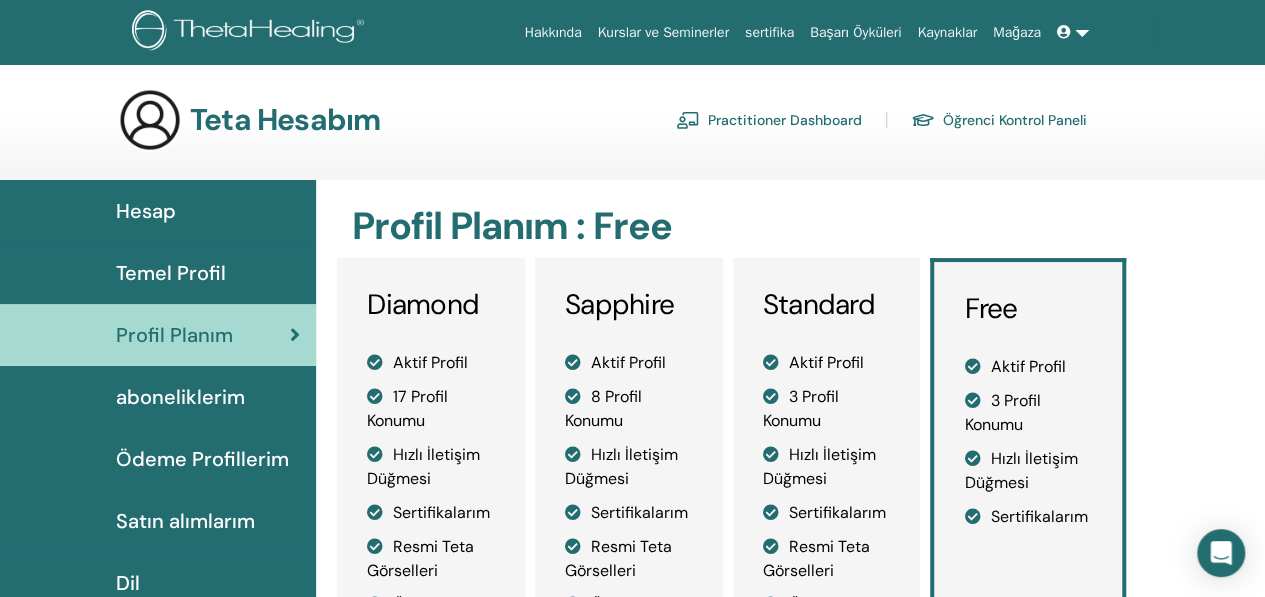 click on "Temel Profil" at bounding box center [171, 273] 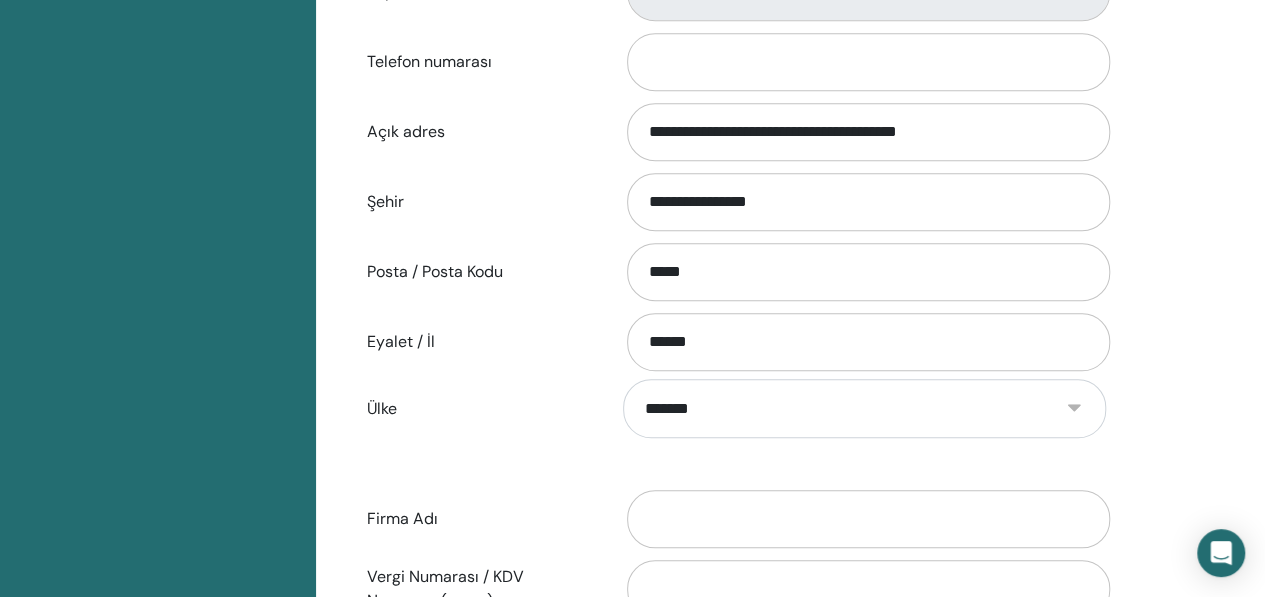 scroll, scrollTop: 377, scrollLeft: 0, axis: vertical 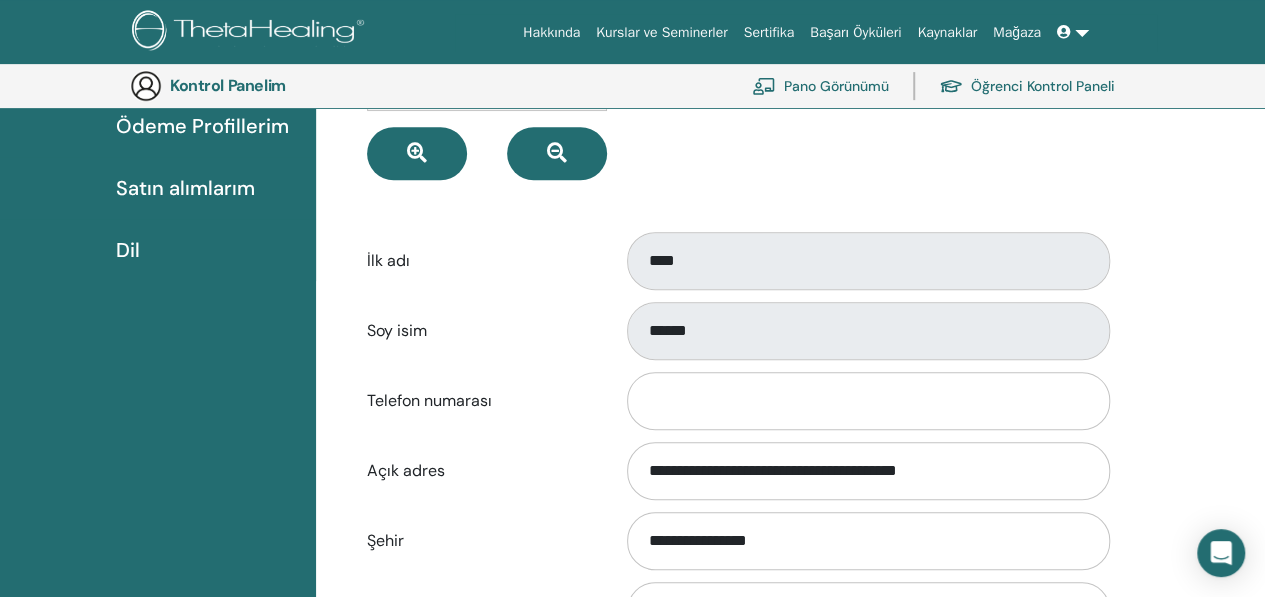 click on "Öğrenci Kontrol Paneli" at bounding box center (1043, 86) 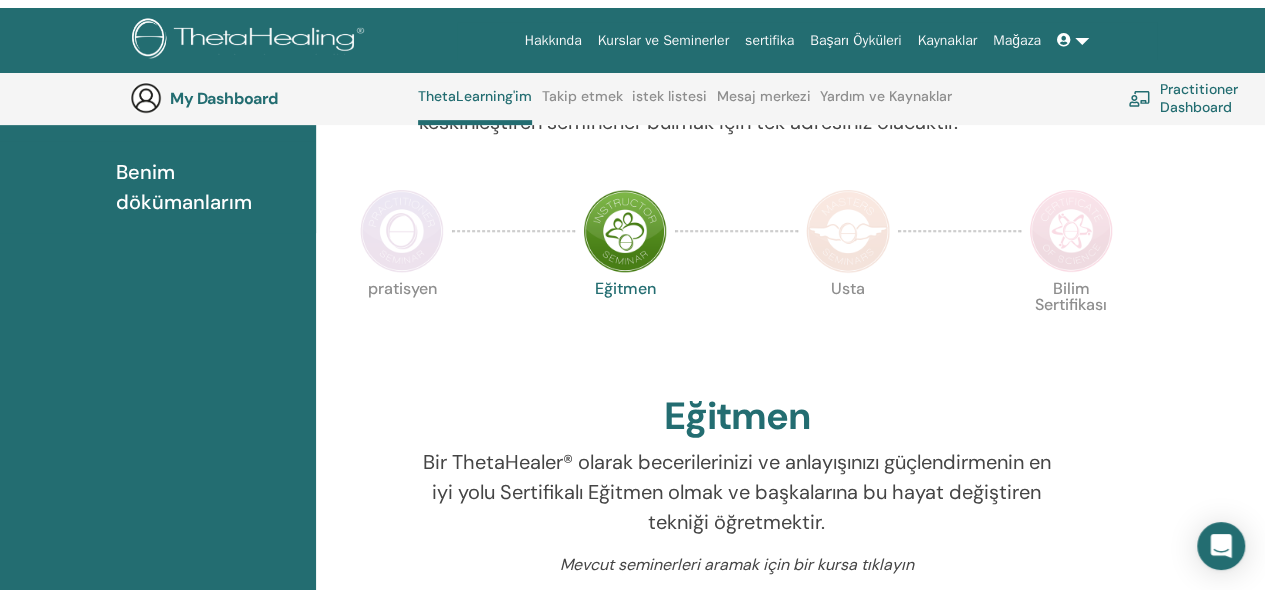 scroll, scrollTop: 0, scrollLeft: 0, axis: both 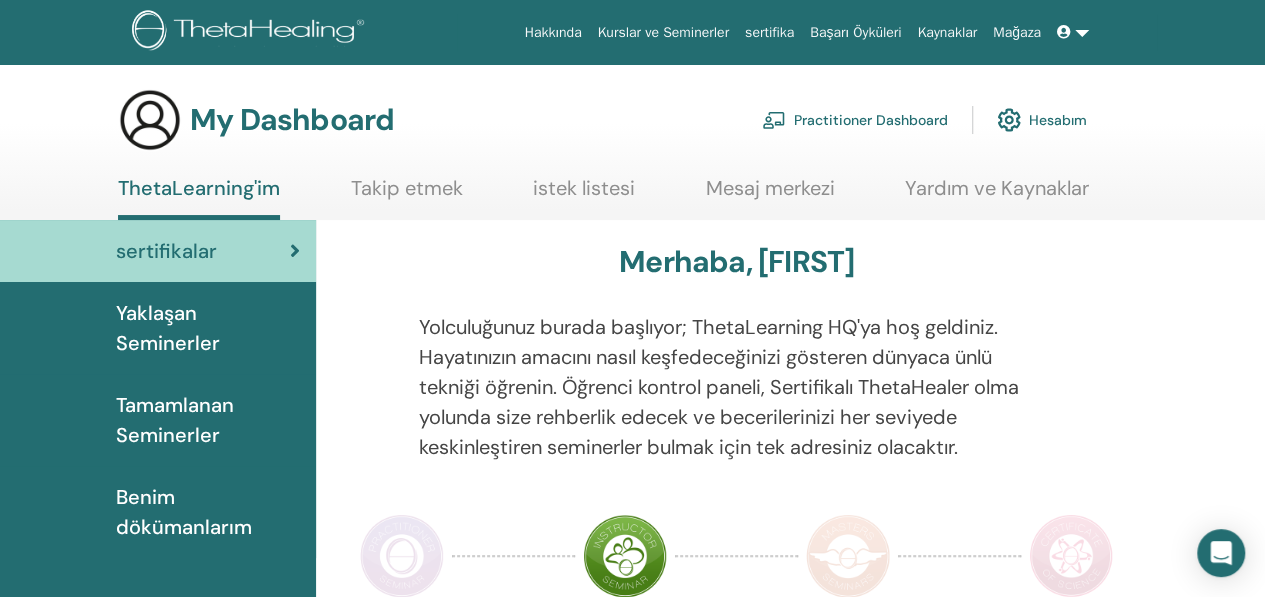 click on "Tamamlanan Seminerler" at bounding box center [208, 420] 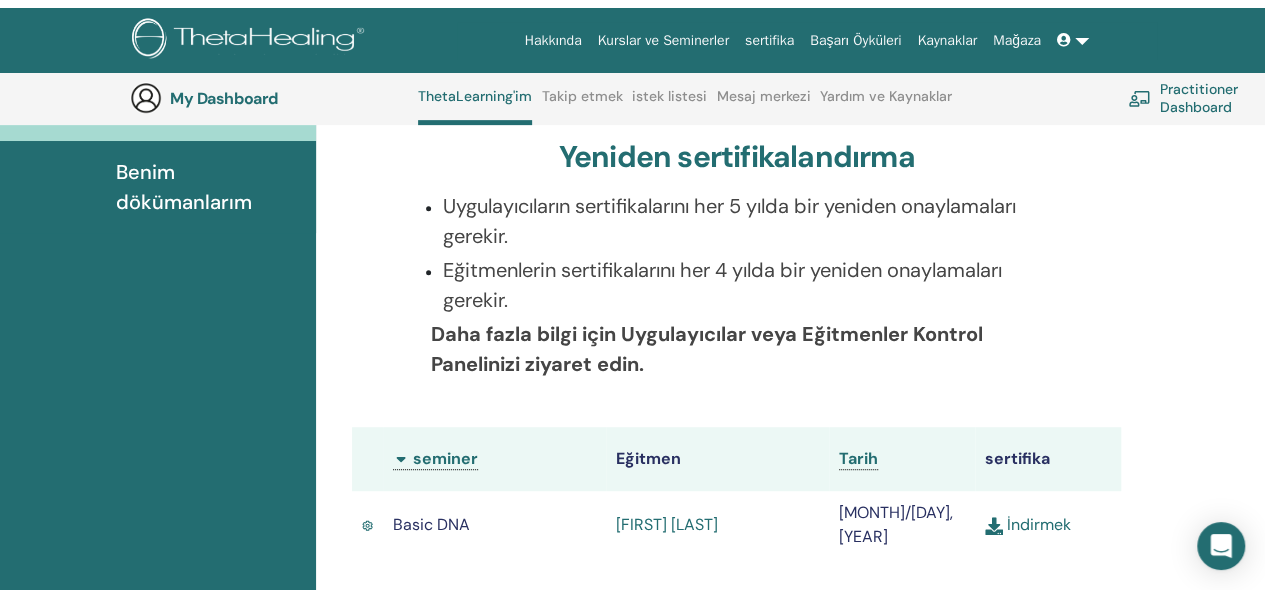 scroll, scrollTop: 0, scrollLeft: 0, axis: both 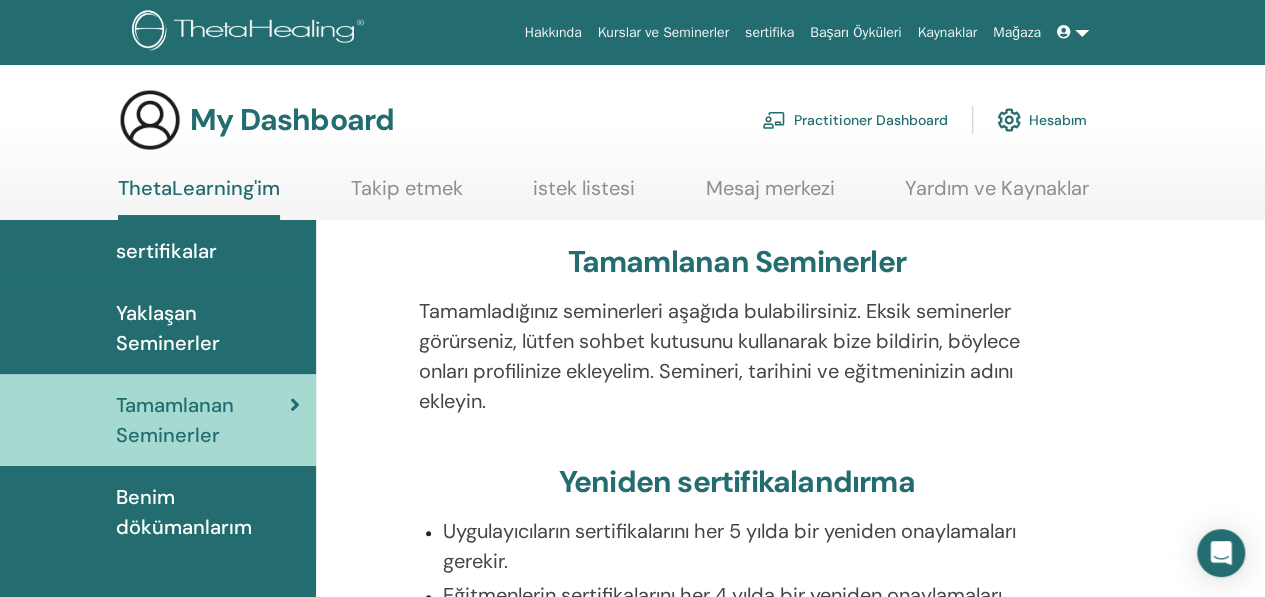 click on "Hesabım" at bounding box center (1042, 120) 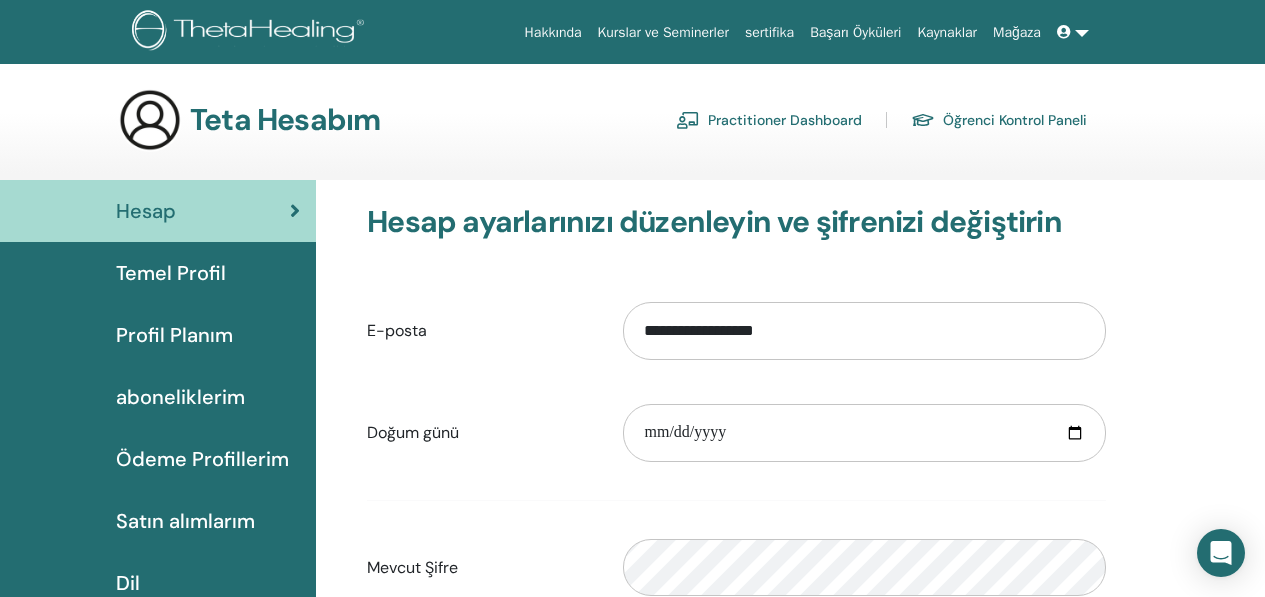 scroll, scrollTop: 0, scrollLeft: 0, axis: both 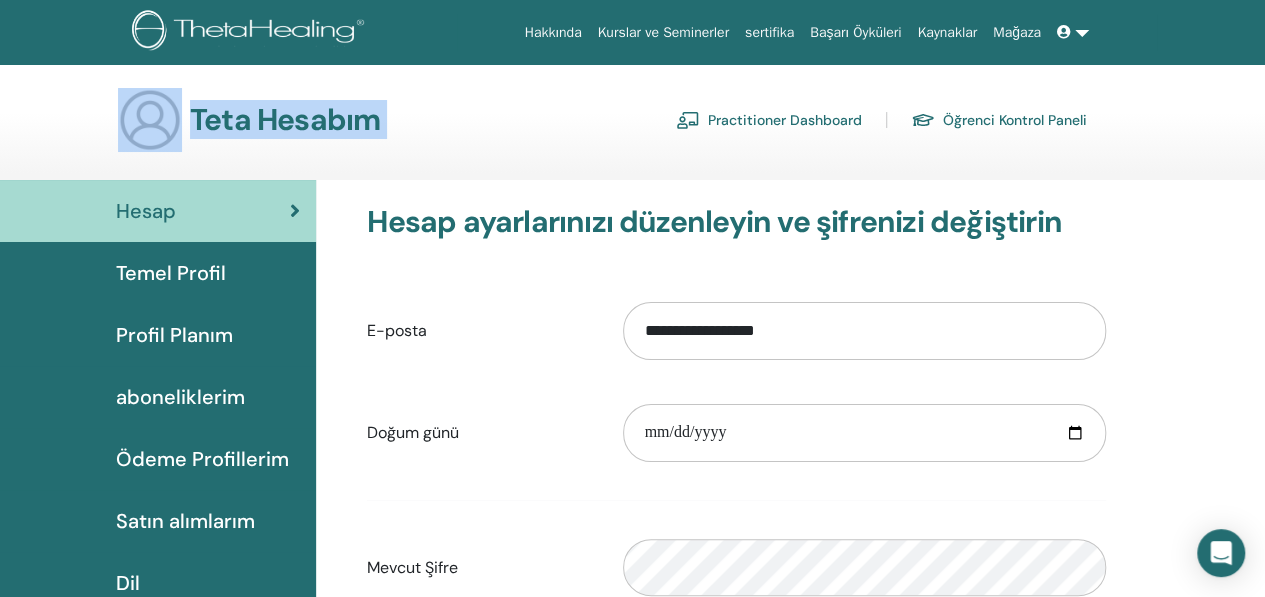 drag, startPoint x: 6, startPoint y: 89, endPoint x: 543, endPoint y: 67, distance: 537.45044 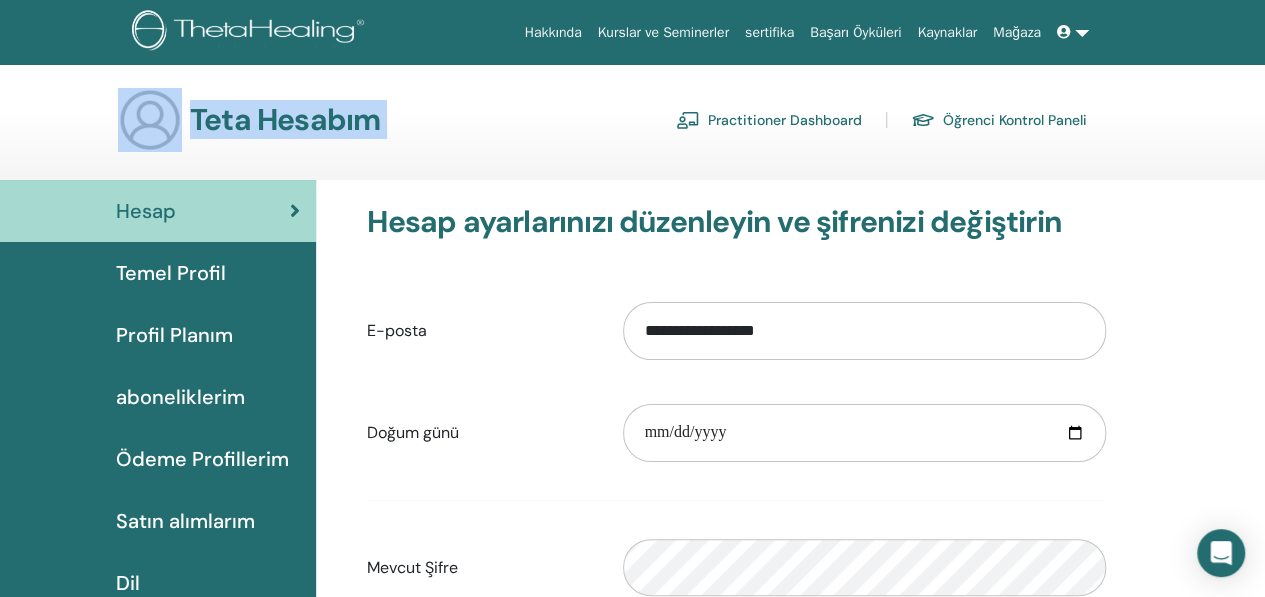 click on "Teta Hesabım
Practitioner Dashboard
Öğrenci Kontrol Paneli
Hesap
Temel Profil
Dil" at bounding box center (632, 594) 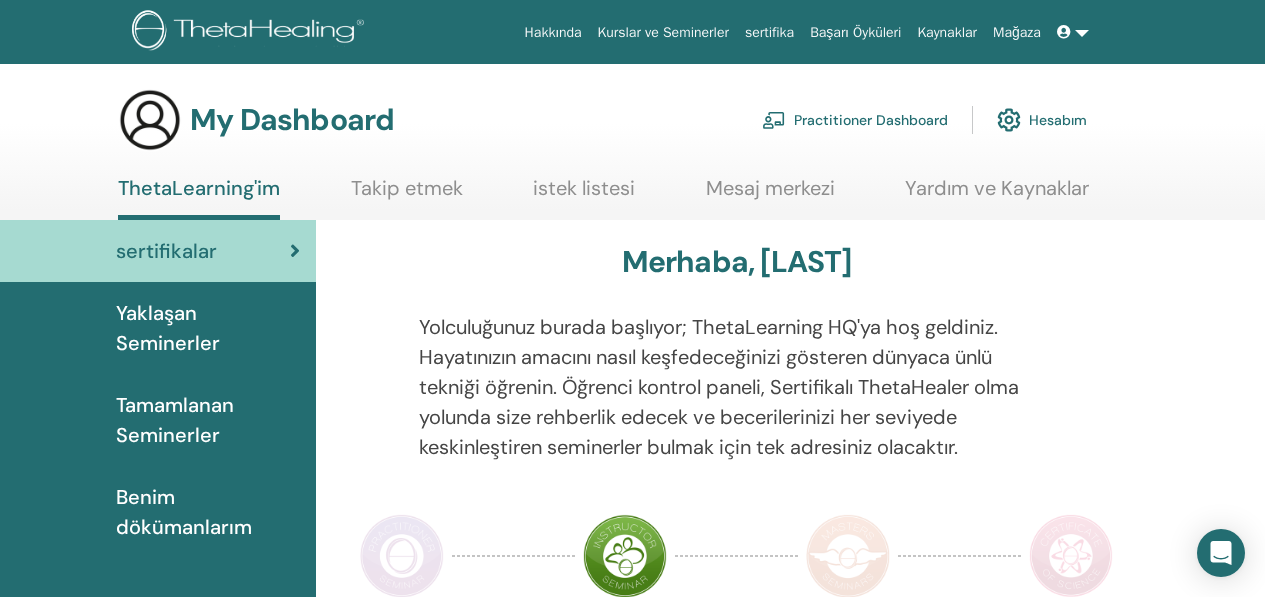 scroll, scrollTop: 0, scrollLeft: 0, axis: both 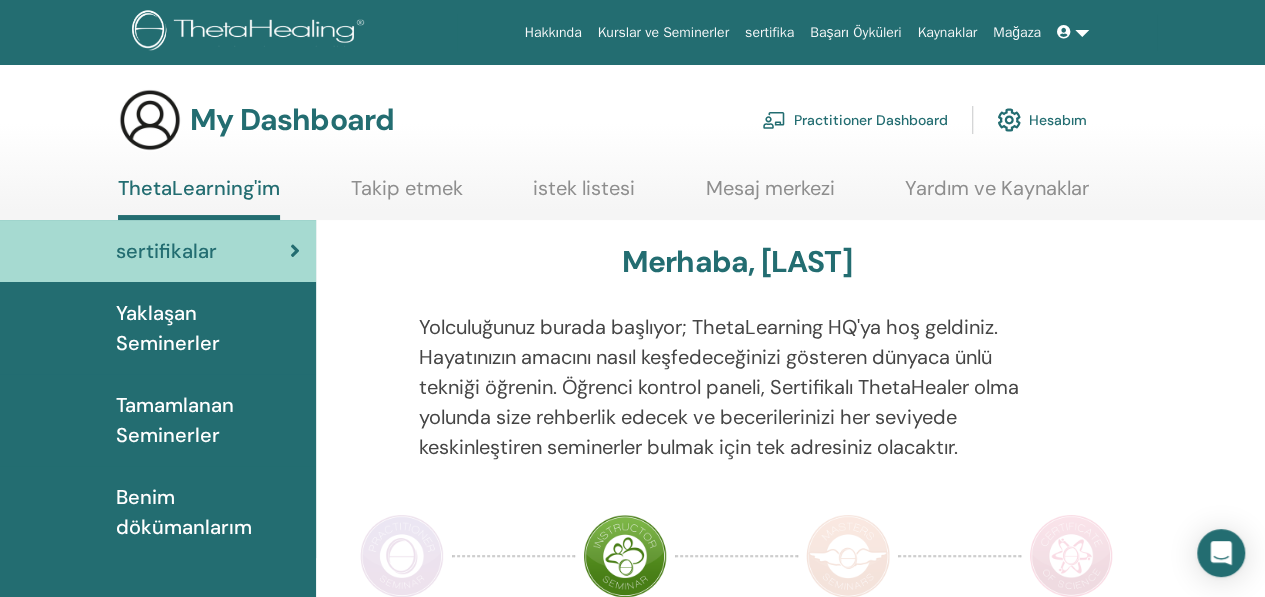 click on "Benim dökümanlarım" at bounding box center [208, 512] 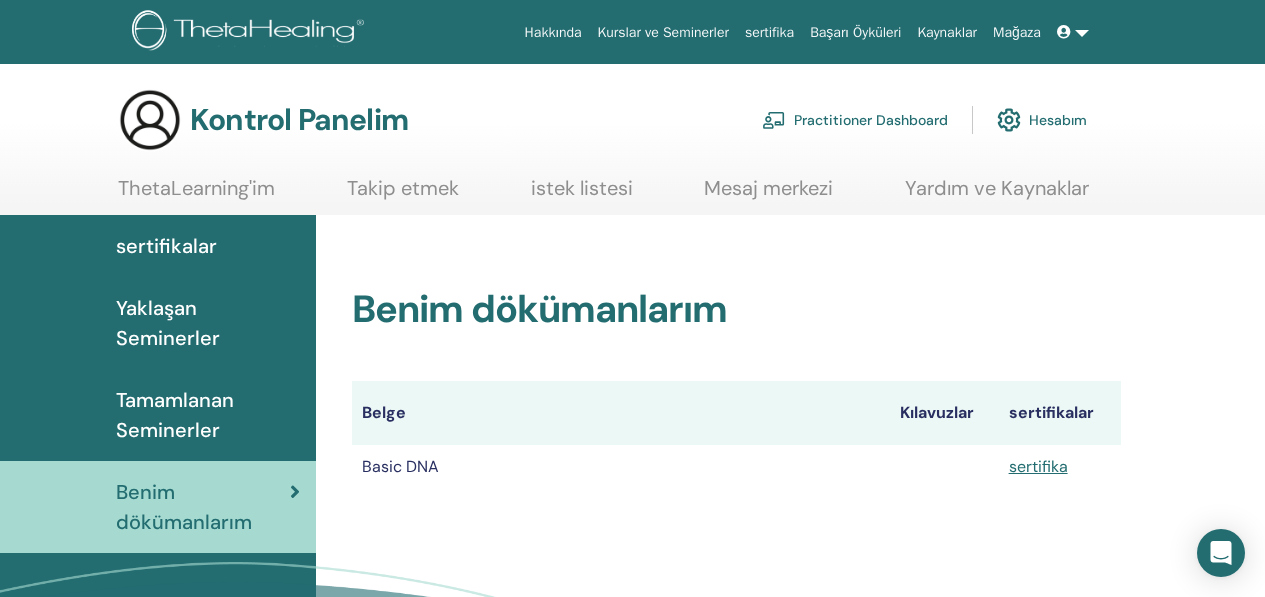 scroll, scrollTop: 0, scrollLeft: 0, axis: both 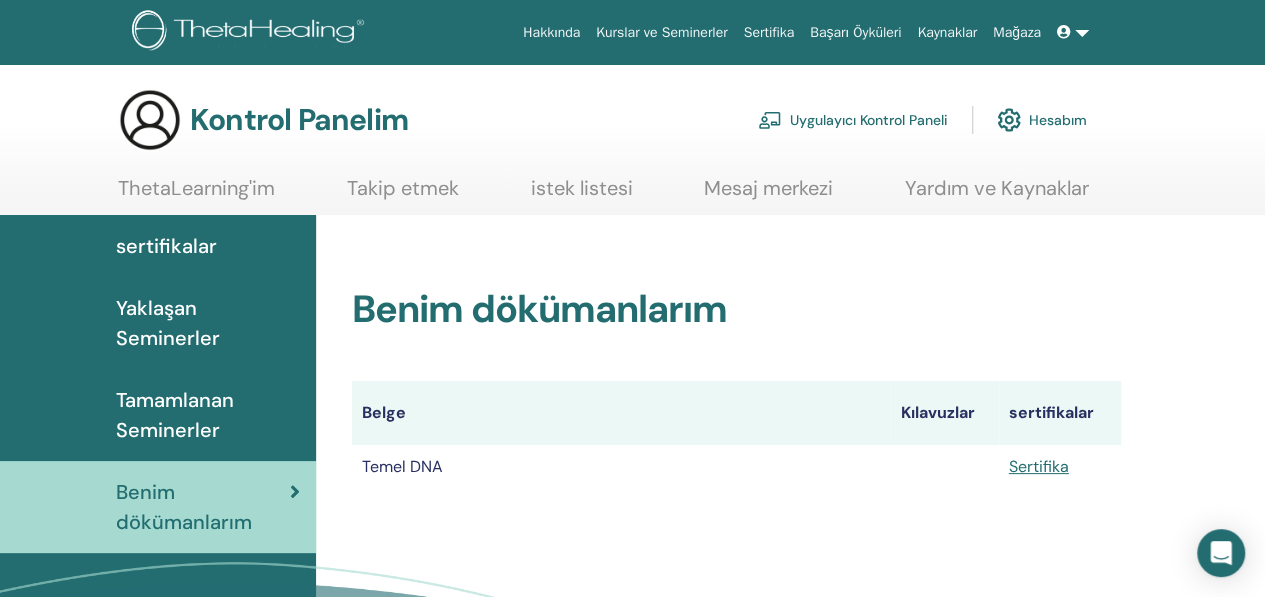 click on "Tamamlanan Seminerler" at bounding box center (208, 415) 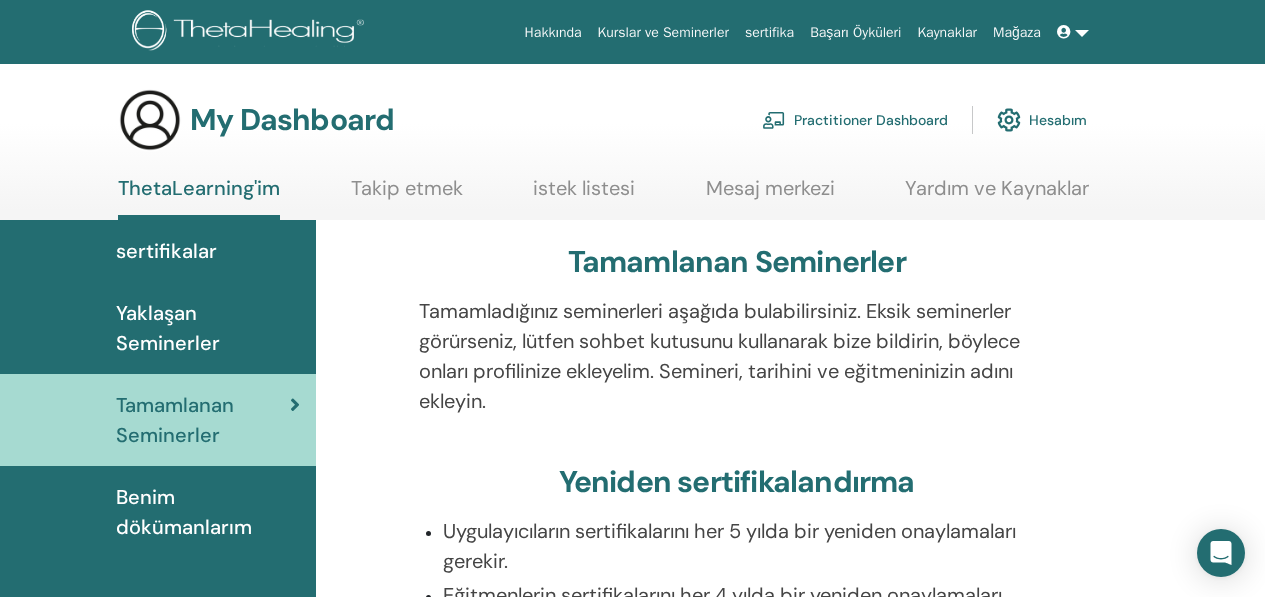 scroll, scrollTop: 0, scrollLeft: 0, axis: both 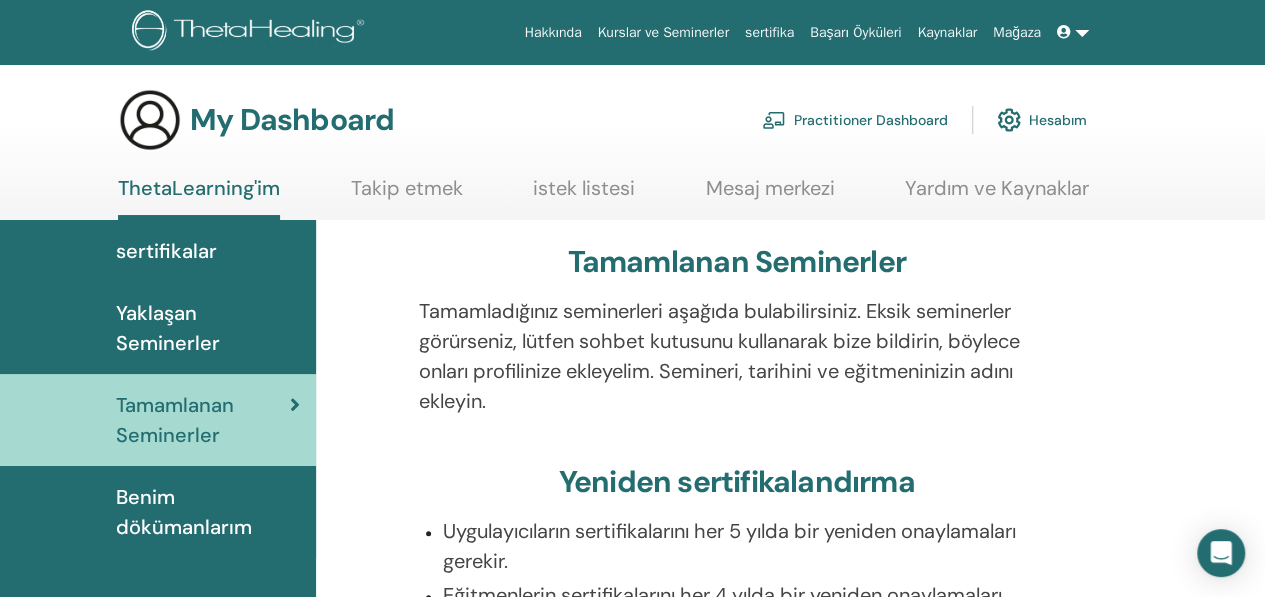 click on "Benim dökümanlarım" at bounding box center [208, 512] 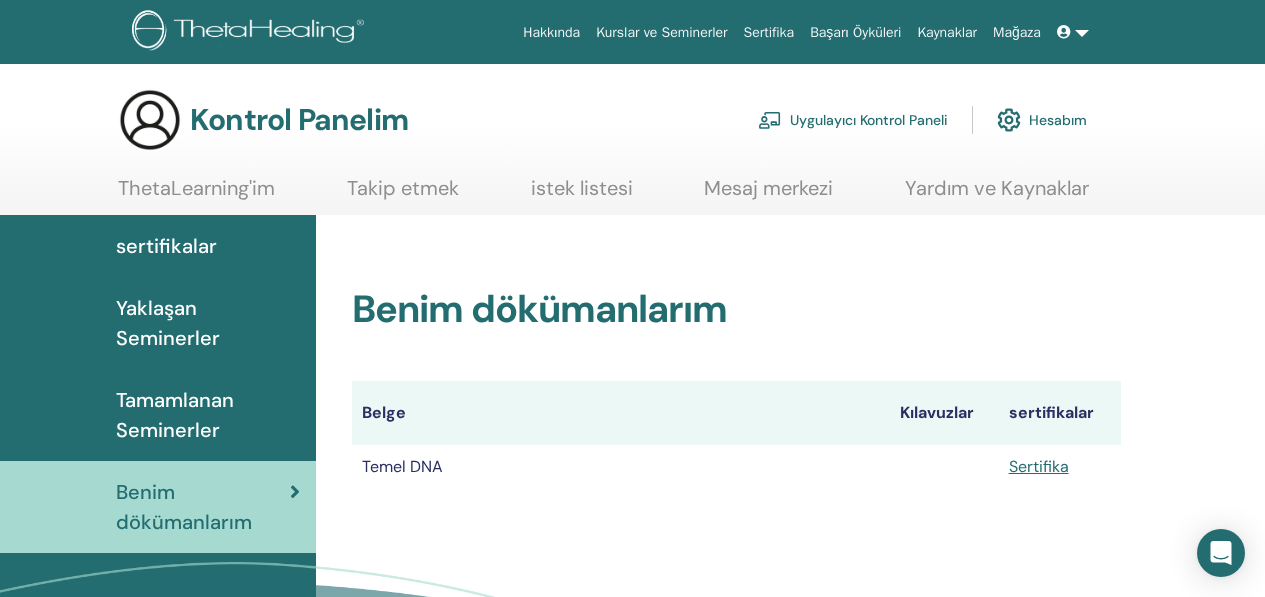 scroll, scrollTop: 0, scrollLeft: 0, axis: both 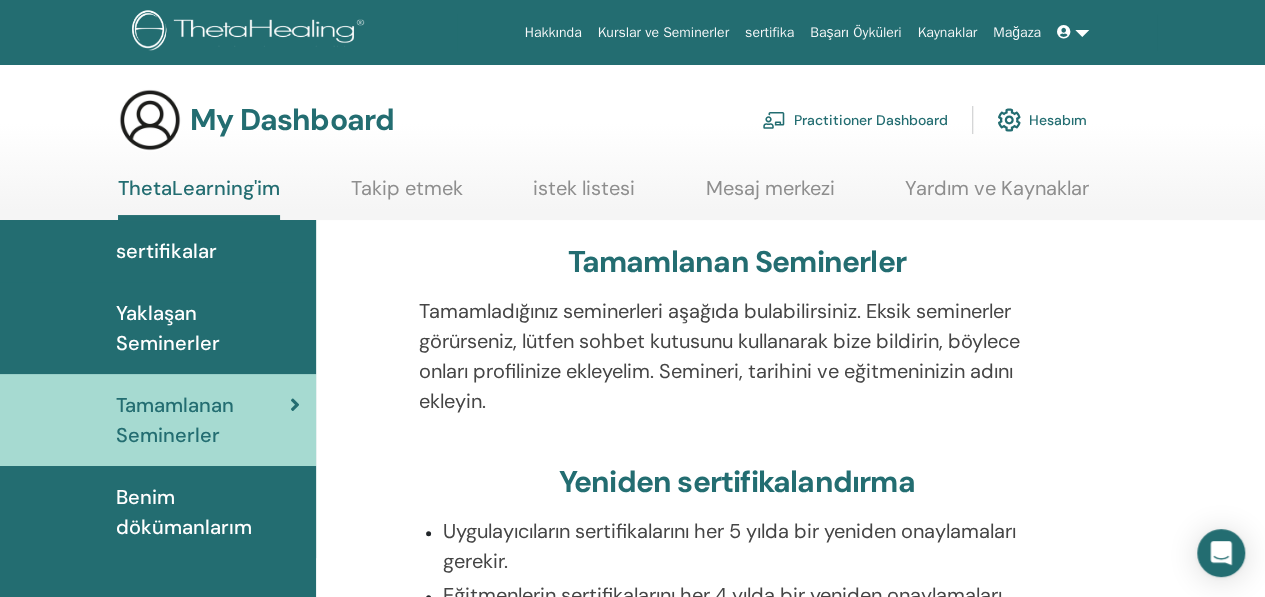 click on "Hesabım" at bounding box center (1042, 120) 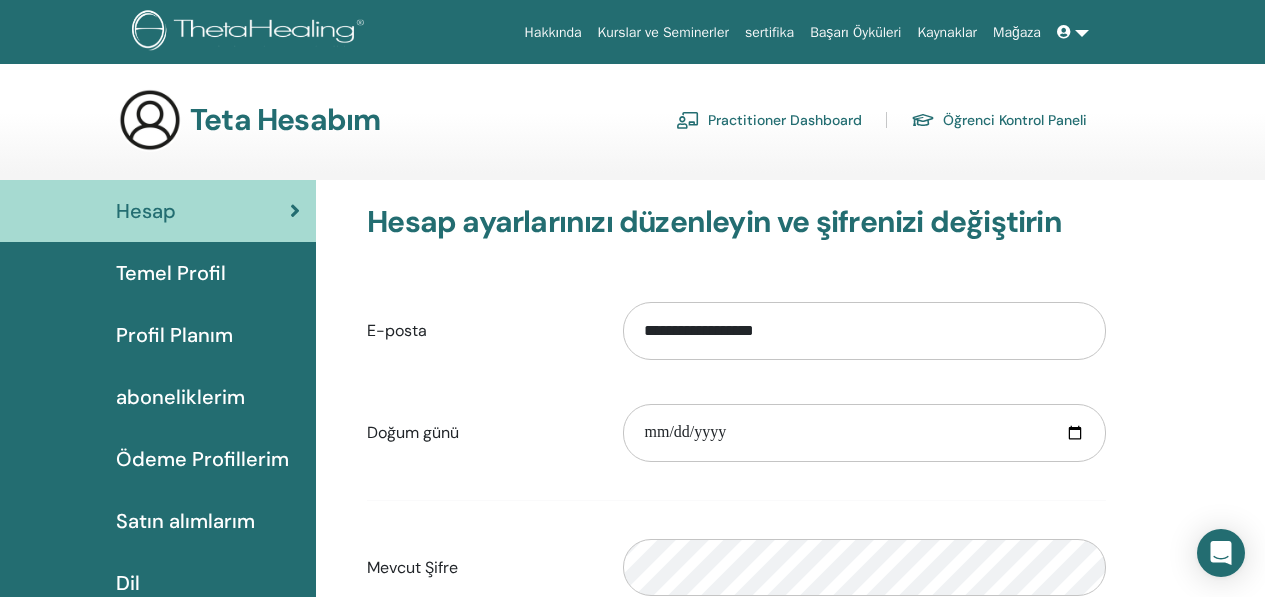 scroll, scrollTop: 0, scrollLeft: 0, axis: both 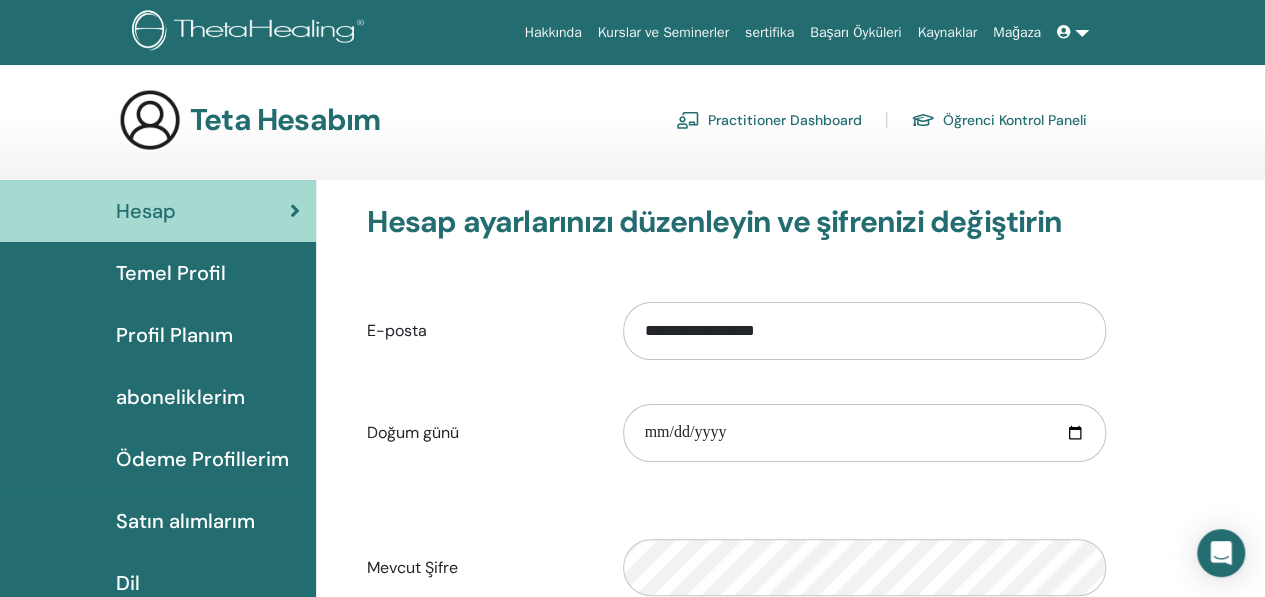 click on "Satın alımlarım" at bounding box center [185, 521] 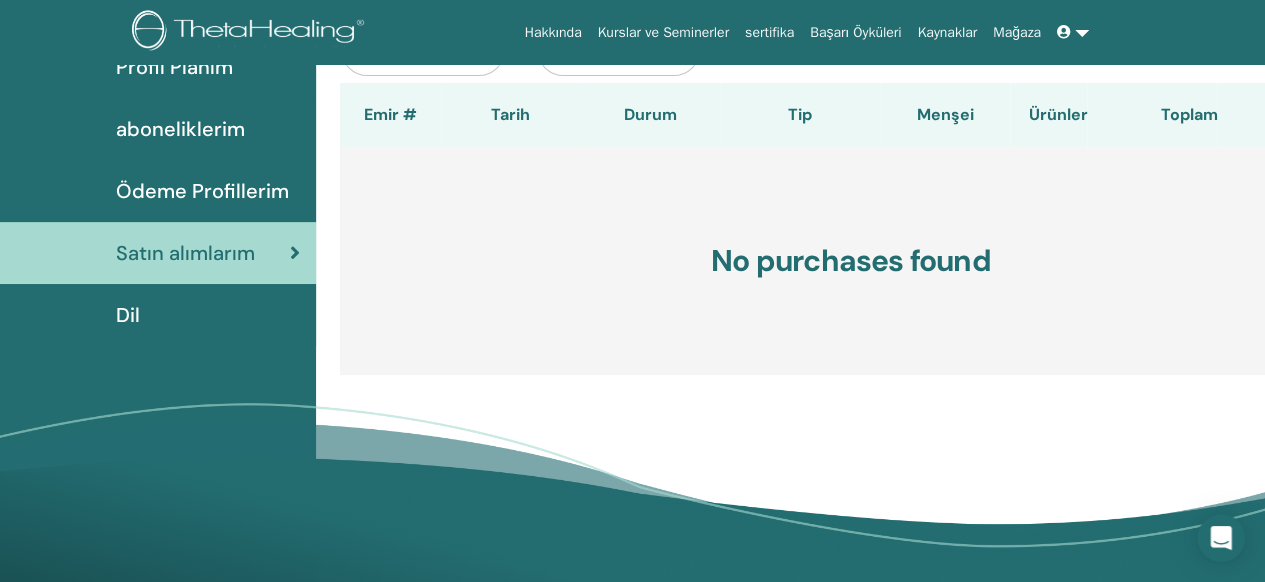 scroll, scrollTop: 60, scrollLeft: 0, axis: vertical 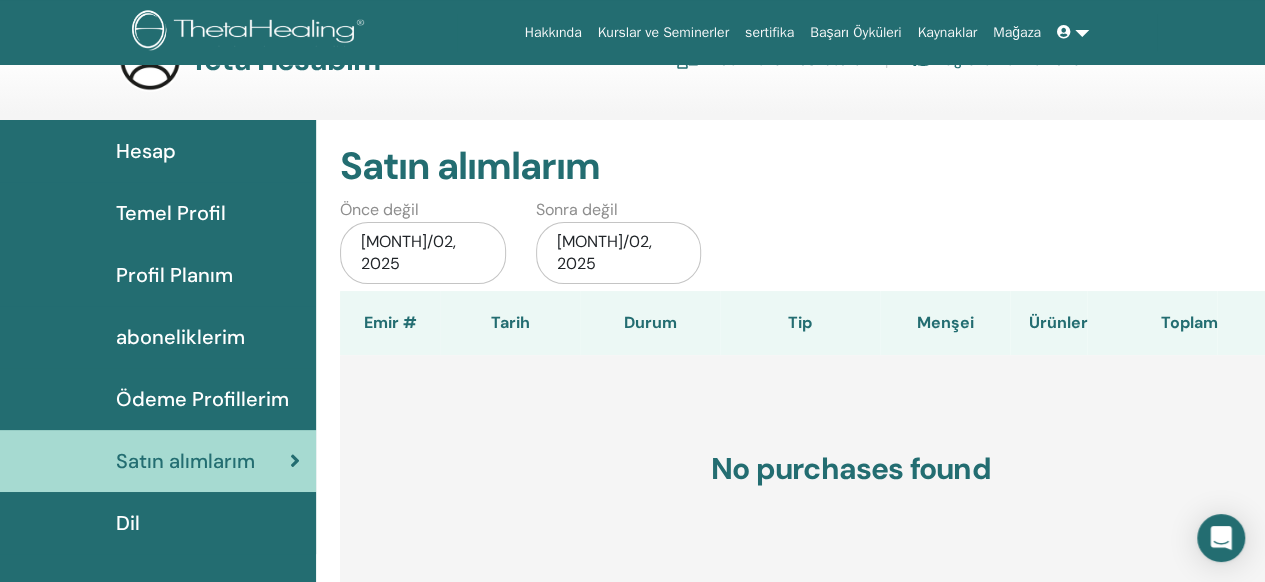 click on "Ödeme Profillerim" at bounding box center [202, 399] 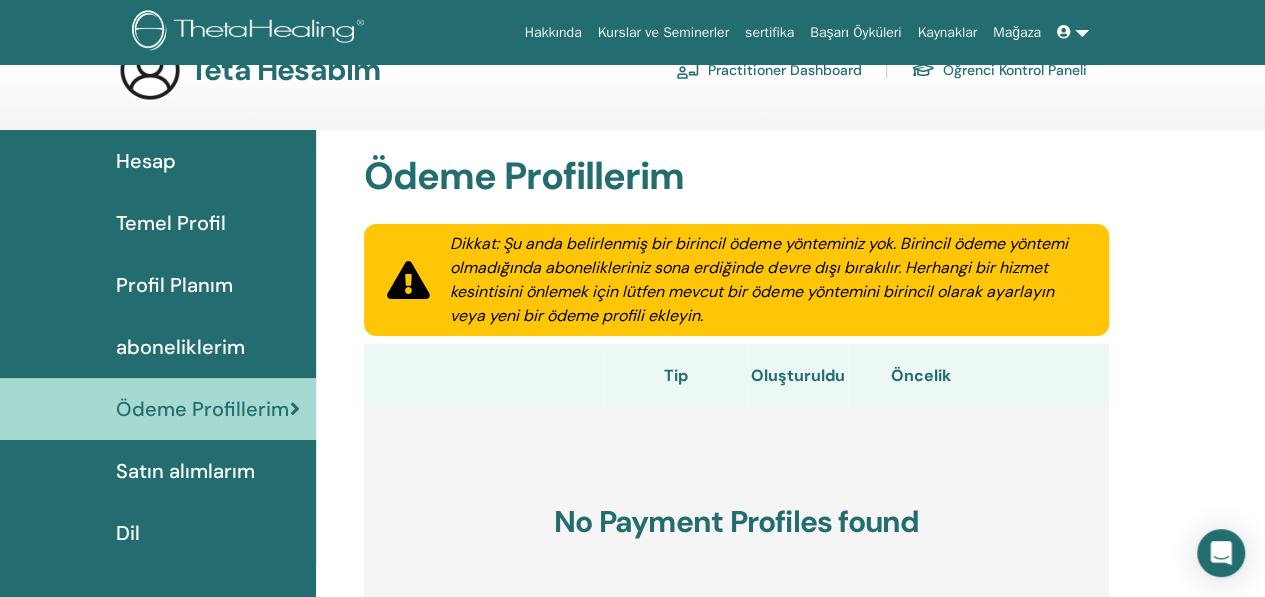 scroll, scrollTop: 0, scrollLeft: 0, axis: both 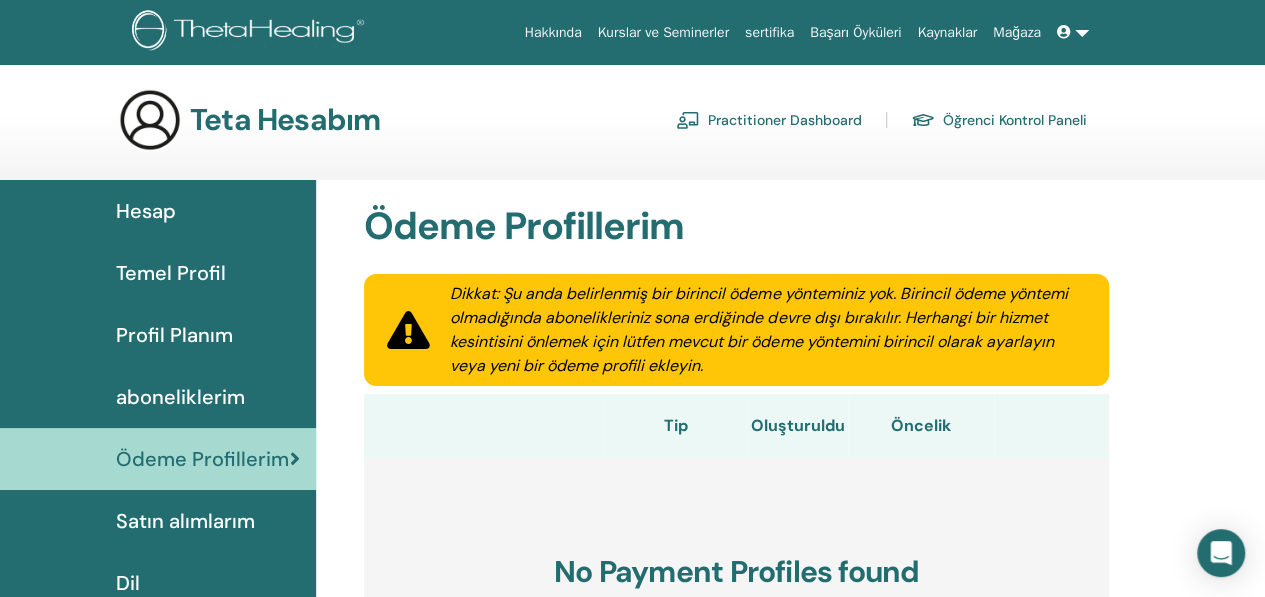 click on "aboneliklerim" at bounding box center [158, 397] 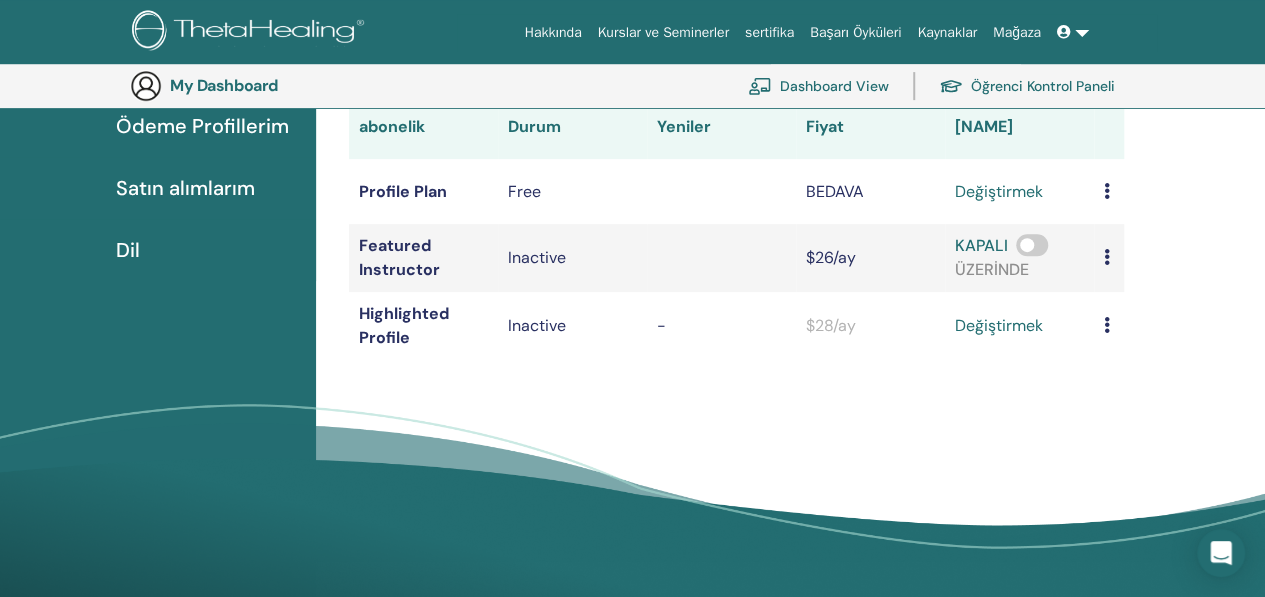 scroll, scrollTop: 0, scrollLeft: 0, axis: both 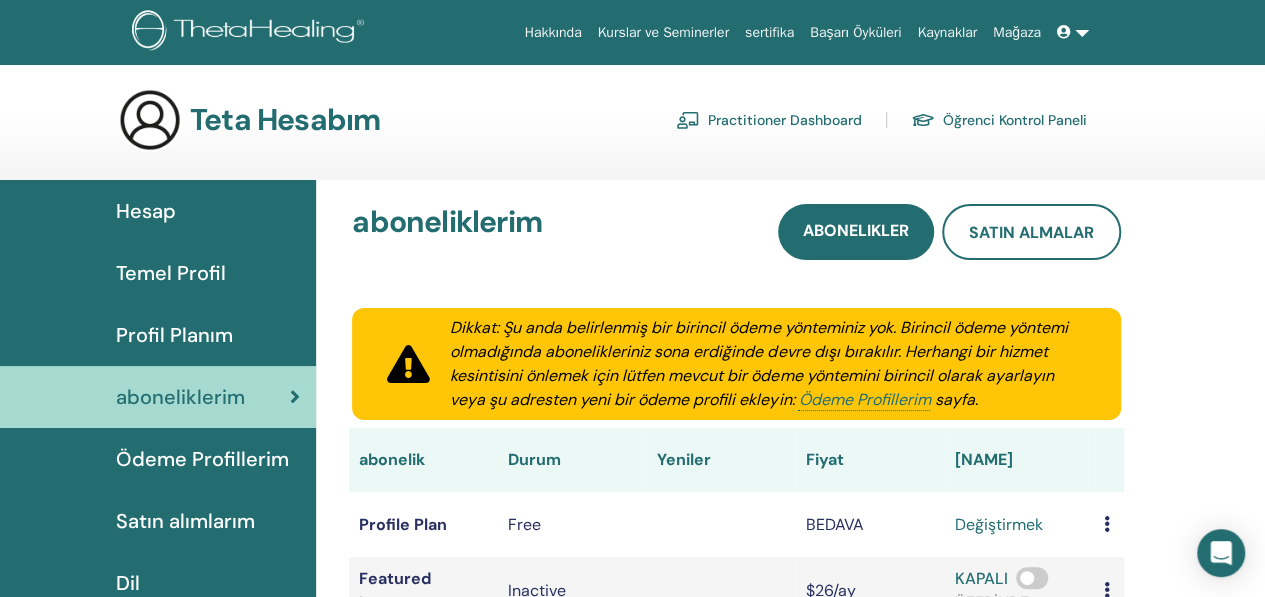 click on "Profil Planım" at bounding box center [174, 335] 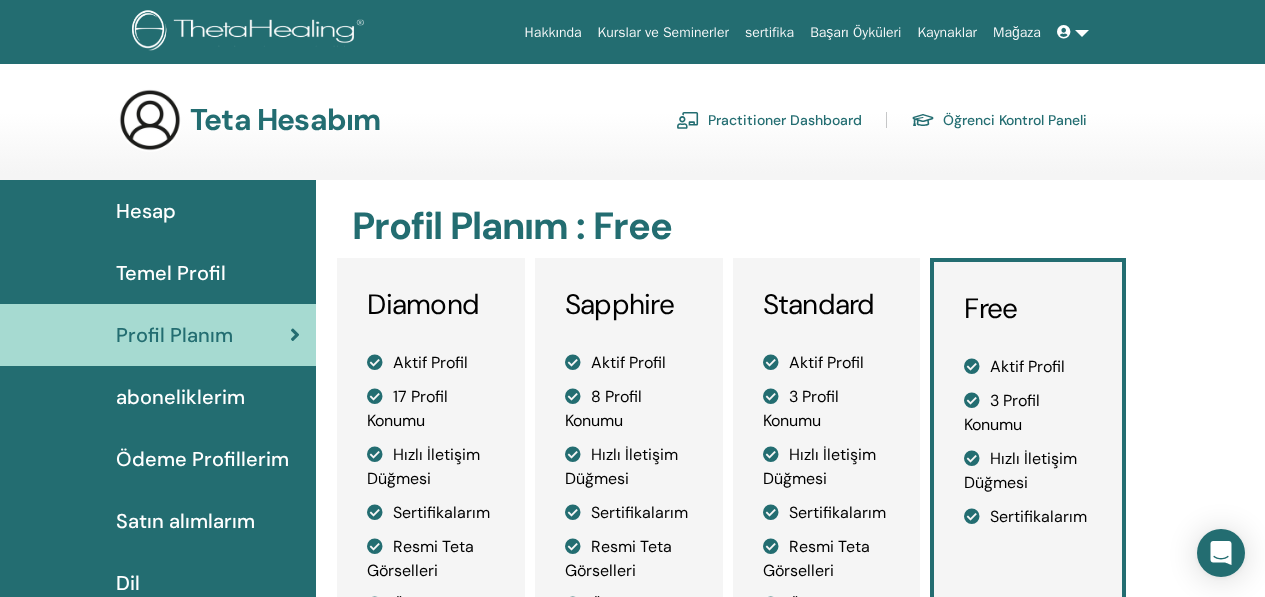 scroll, scrollTop: 0, scrollLeft: 0, axis: both 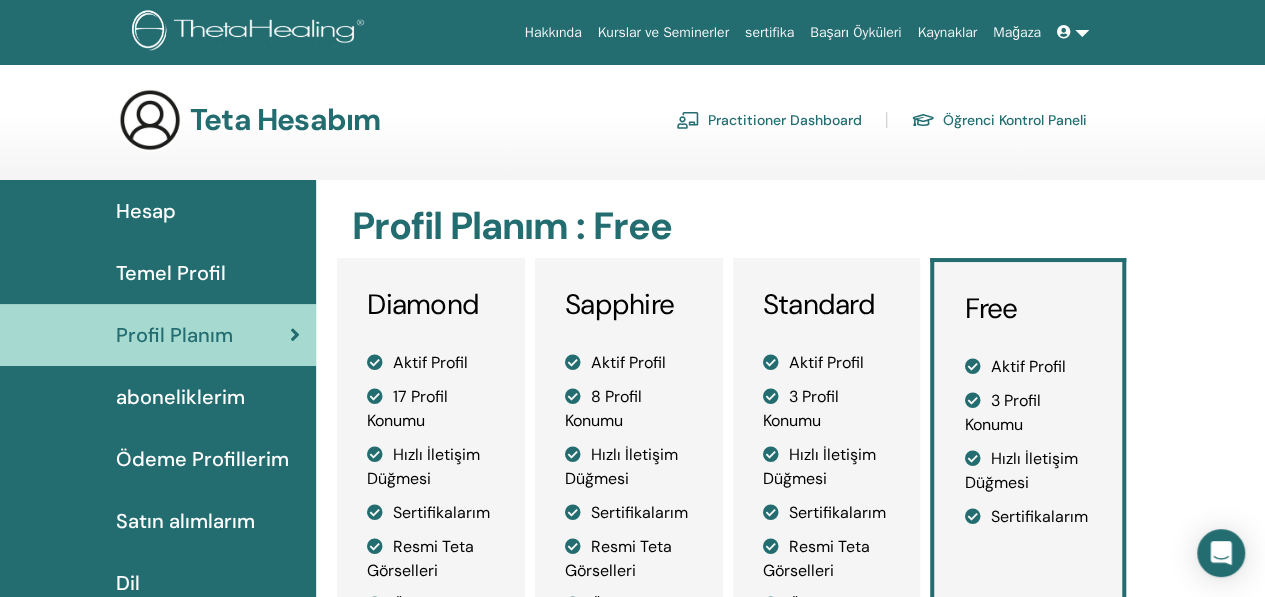click on "Temel Profil" at bounding box center (171, 273) 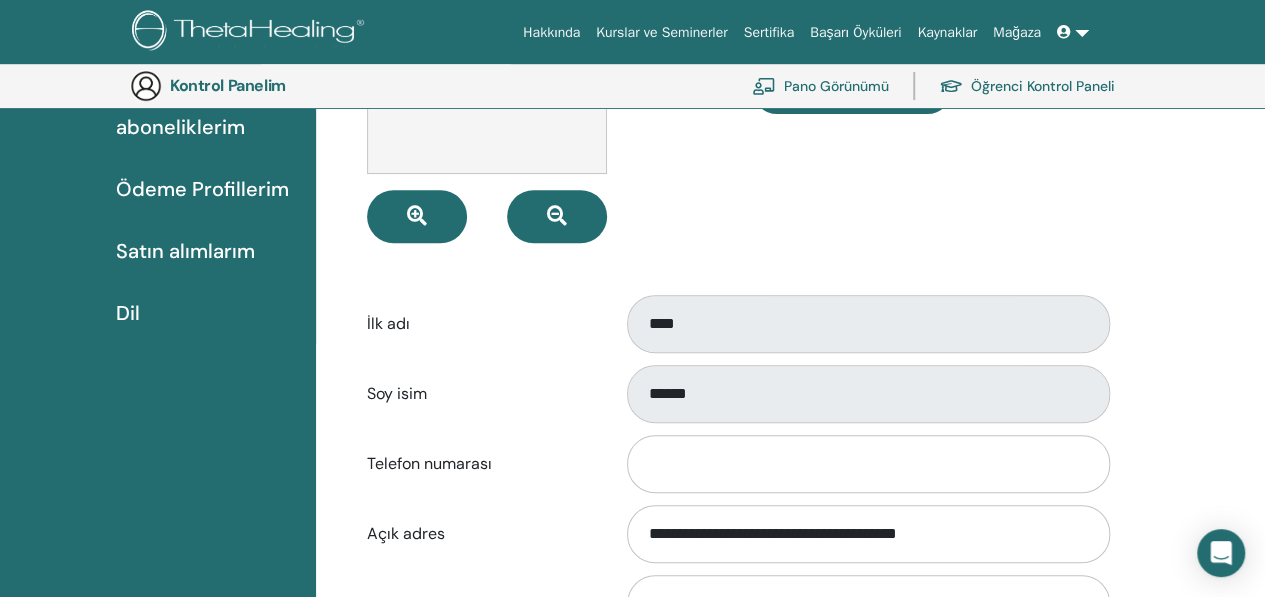 scroll, scrollTop: 377, scrollLeft: 0, axis: vertical 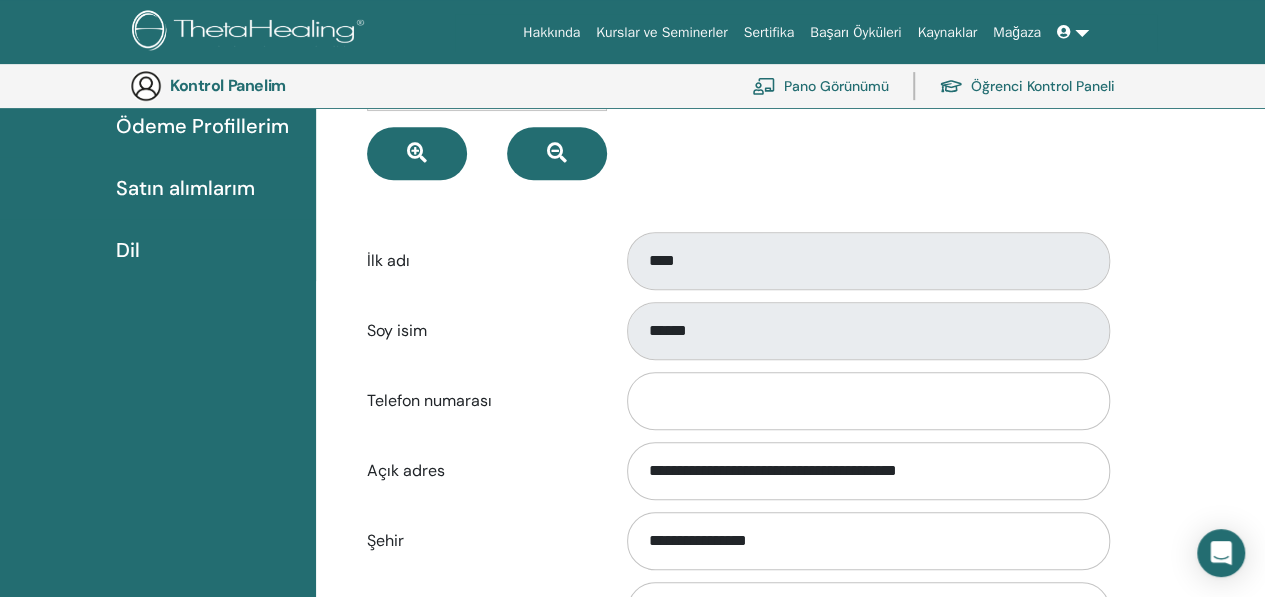click on "Dil" at bounding box center (158, 250) 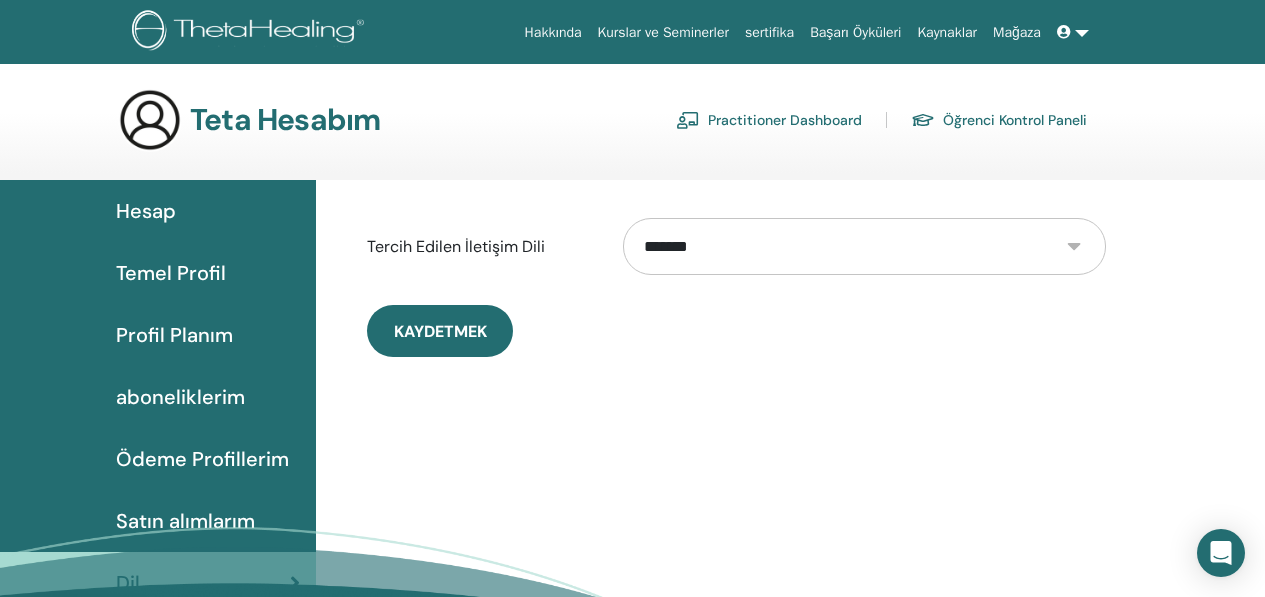 scroll, scrollTop: 0, scrollLeft: 0, axis: both 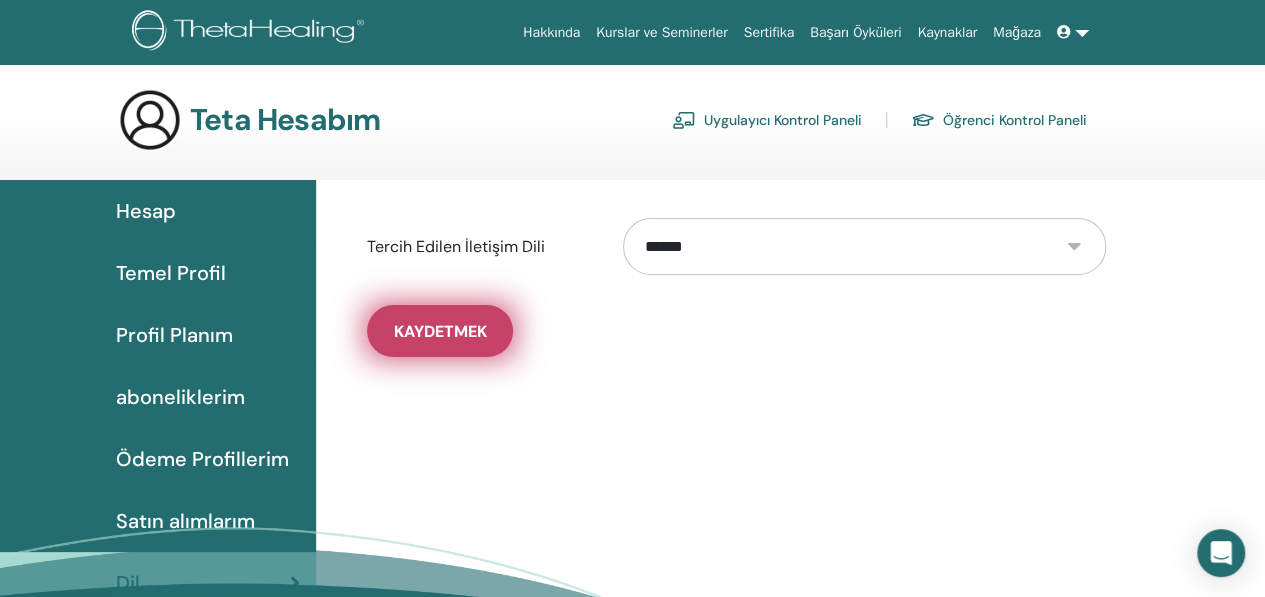 click on "Kaydetmek" at bounding box center [440, 331] 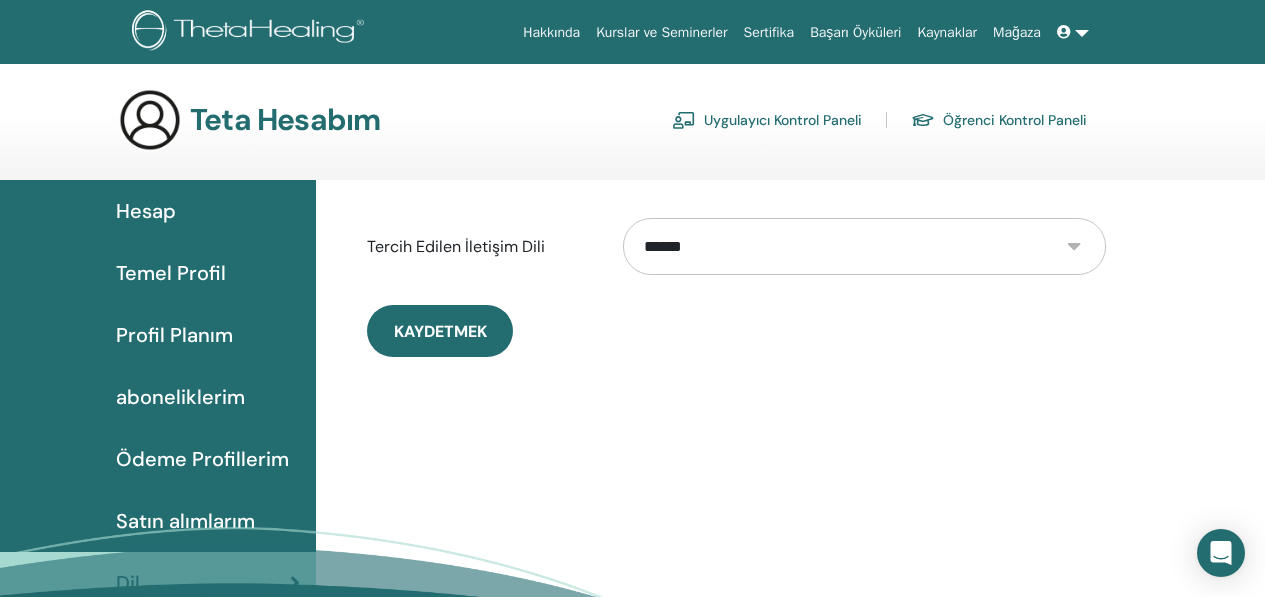 scroll, scrollTop: 0, scrollLeft: 0, axis: both 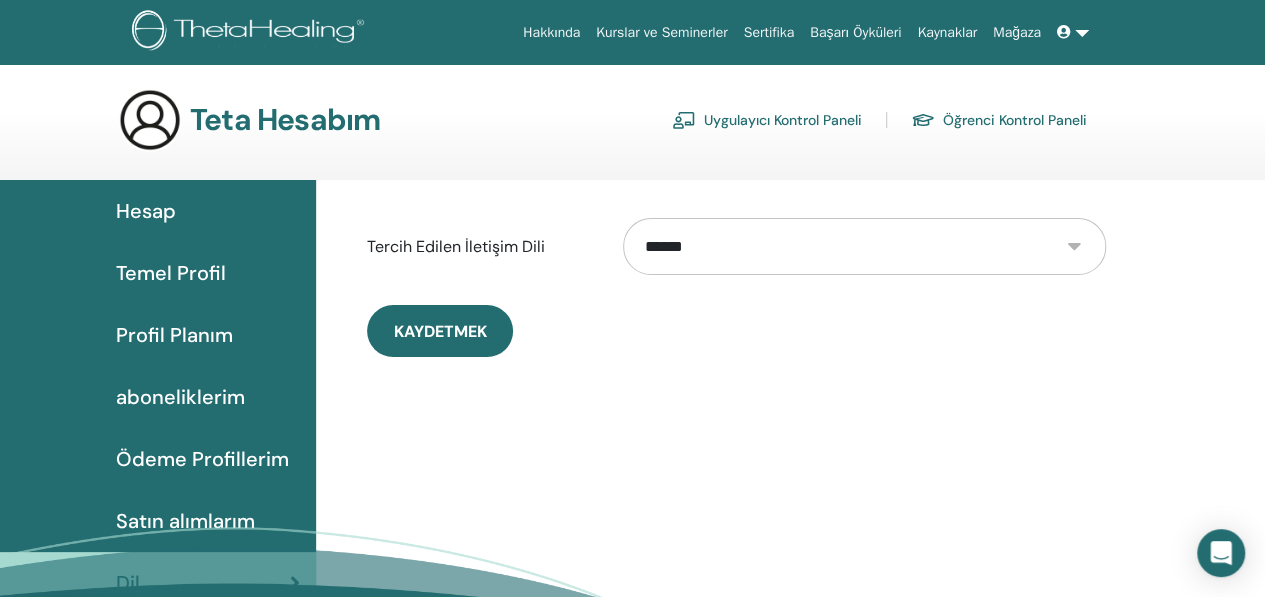 click on "Kaydetmek" at bounding box center (440, 331) 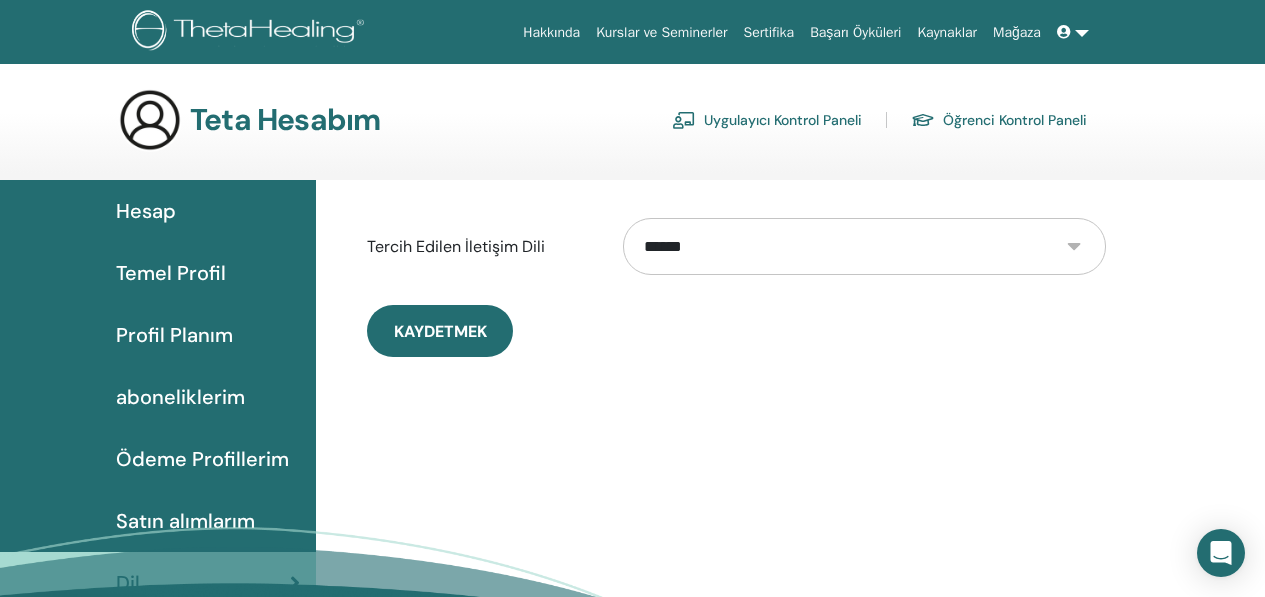 scroll, scrollTop: 0, scrollLeft: 0, axis: both 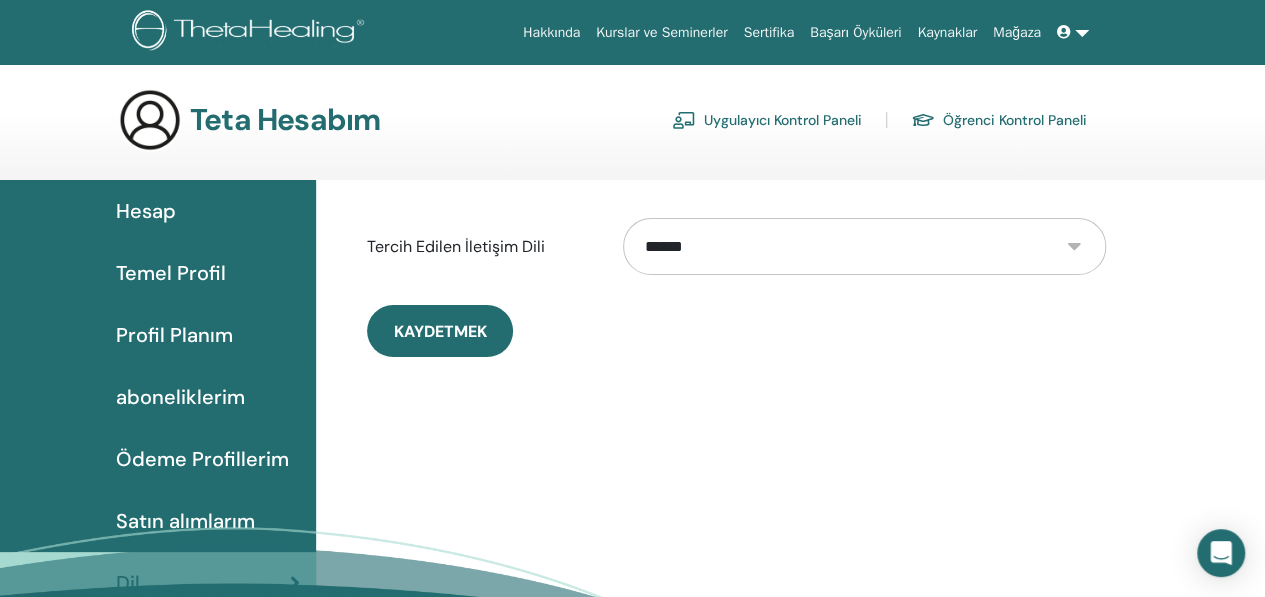 click on "**********" at bounding box center [790, 453] 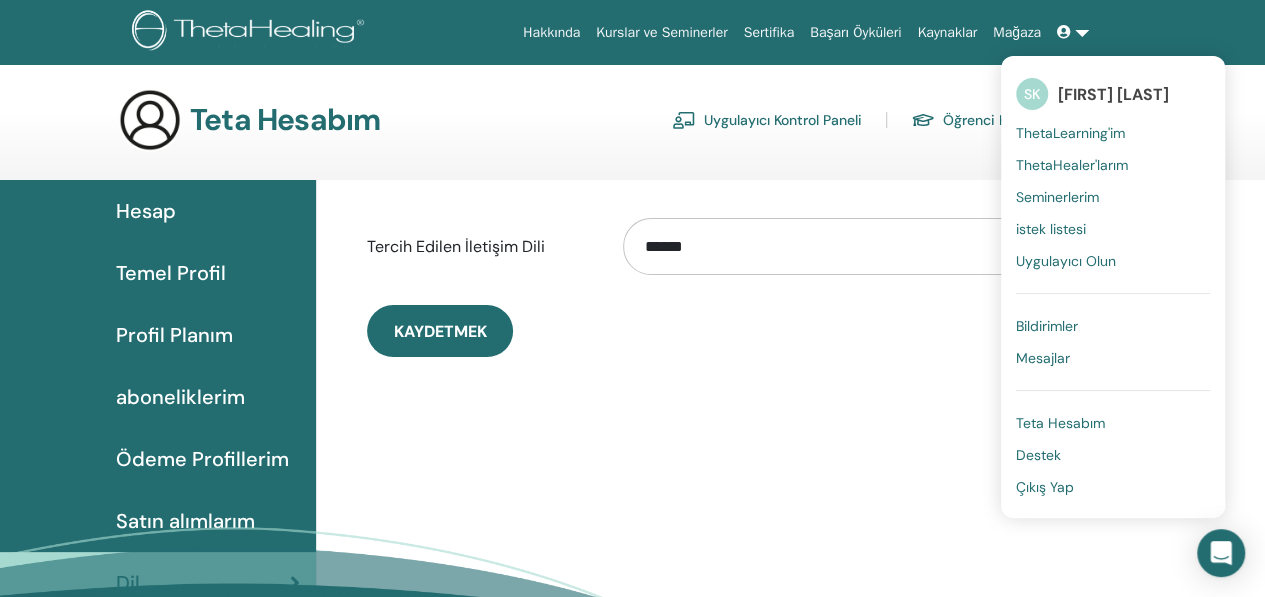 click on "Seminerlerim" at bounding box center (1057, 197) 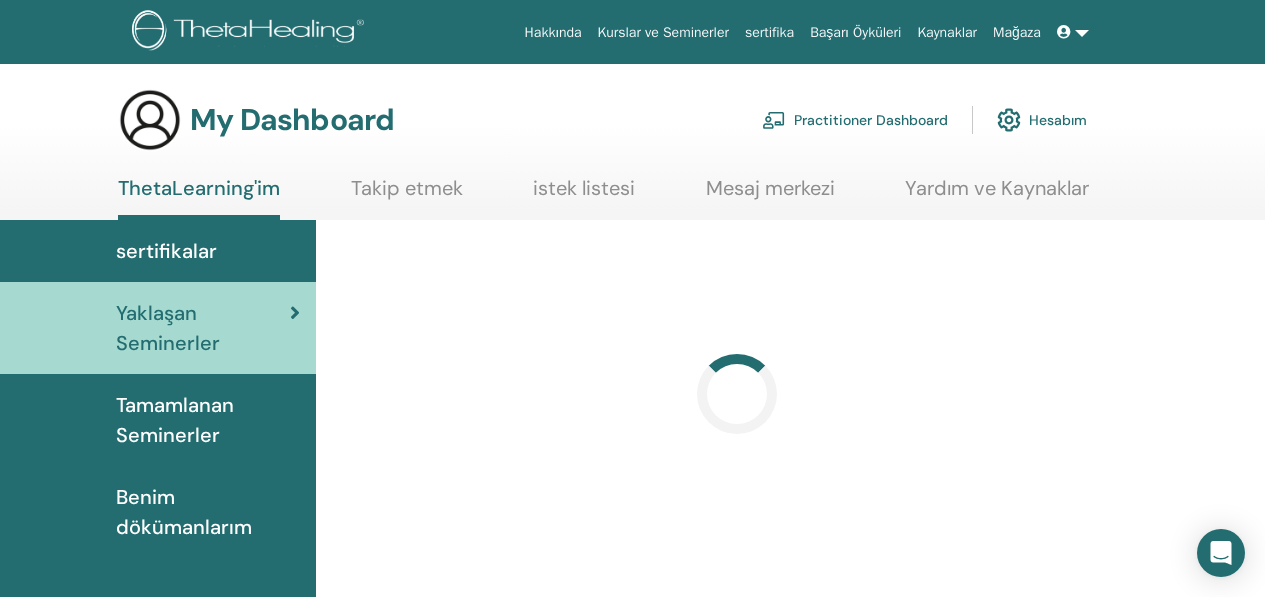 scroll, scrollTop: 0, scrollLeft: 0, axis: both 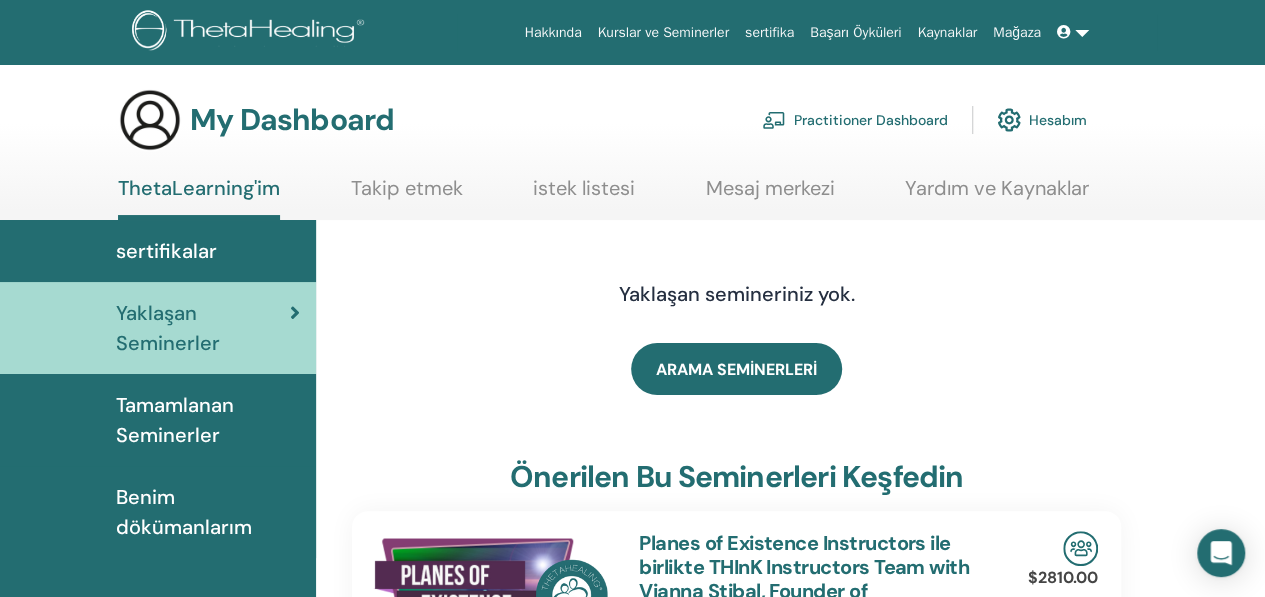 click on "Tamamlanan Seminerler" at bounding box center (208, 420) 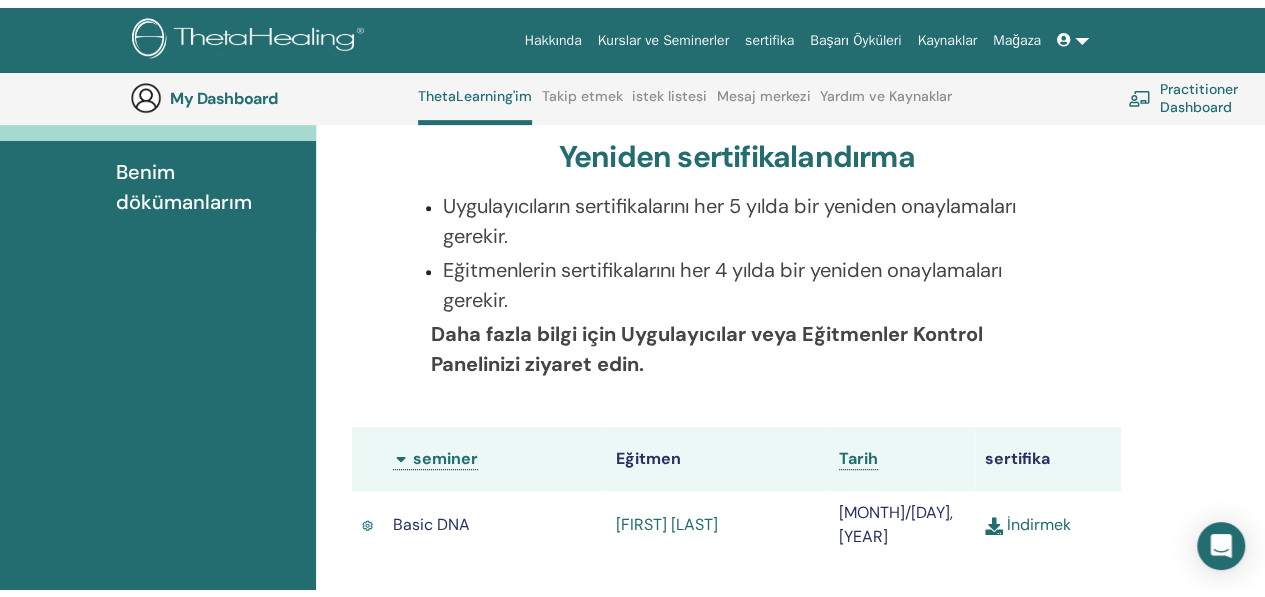 scroll, scrollTop: 0, scrollLeft: 0, axis: both 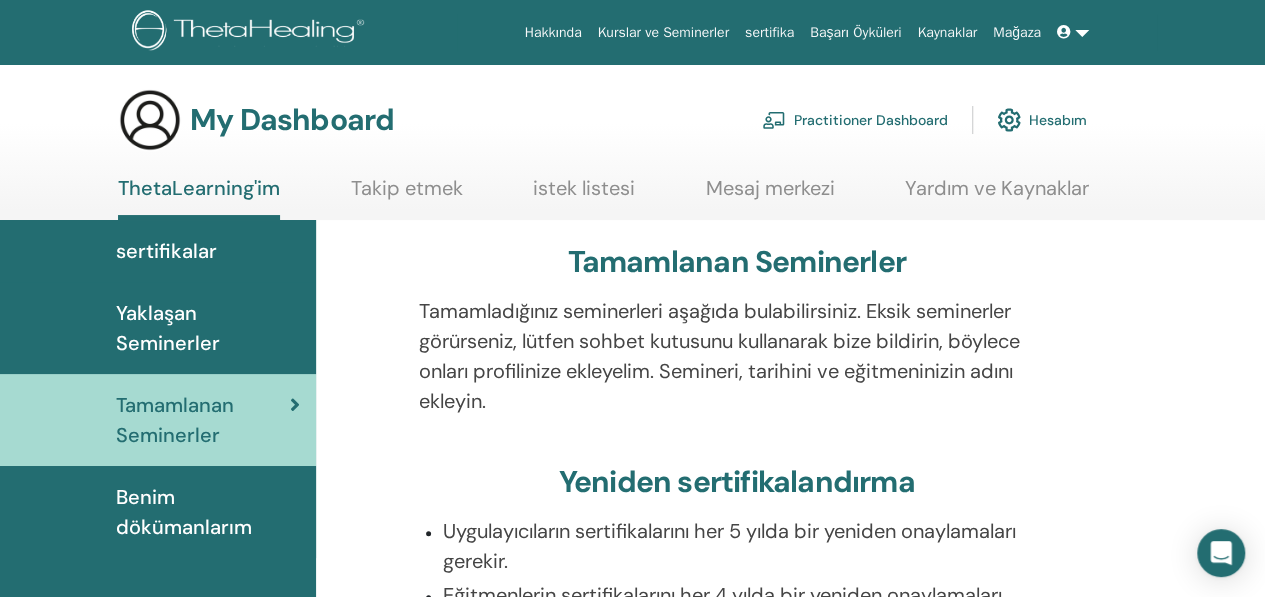 click on "Hesabım" at bounding box center [1042, 120] 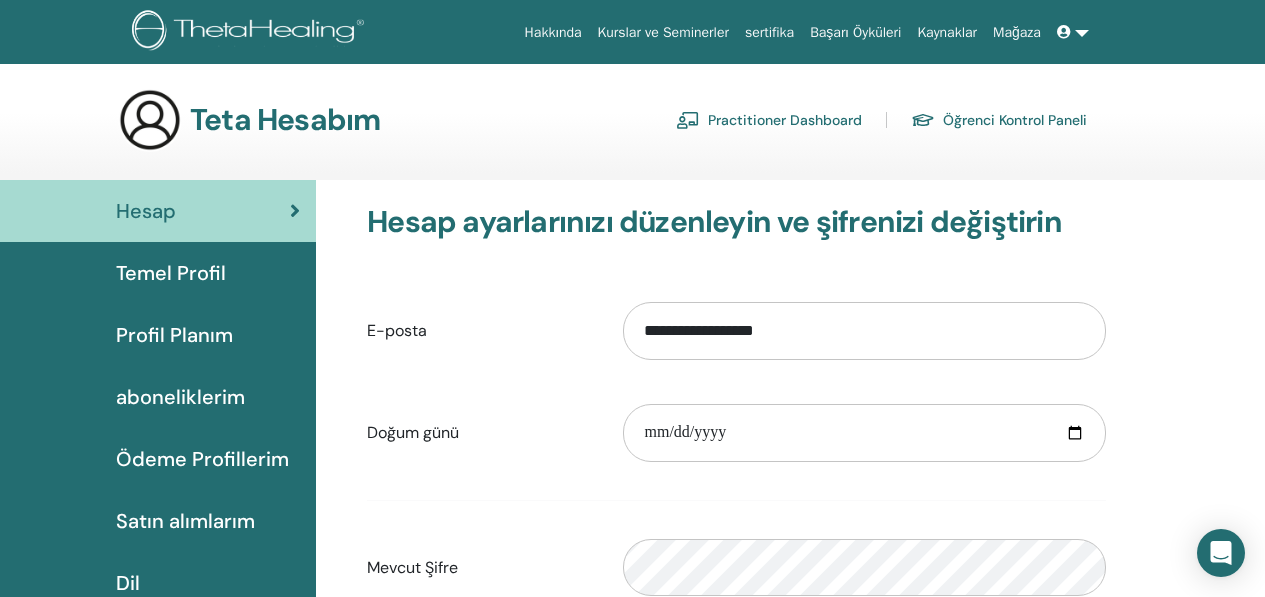 scroll, scrollTop: 0, scrollLeft: 0, axis: both 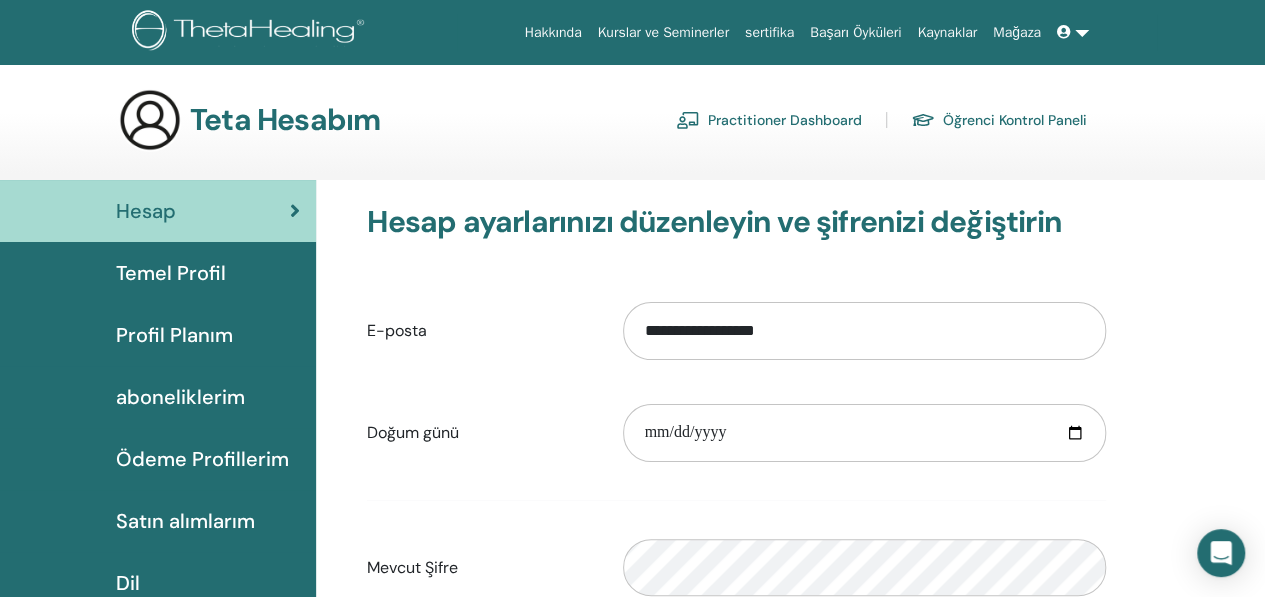 click on "Öğrenci Kontrol Paneli" at bounding box center (999, 120) 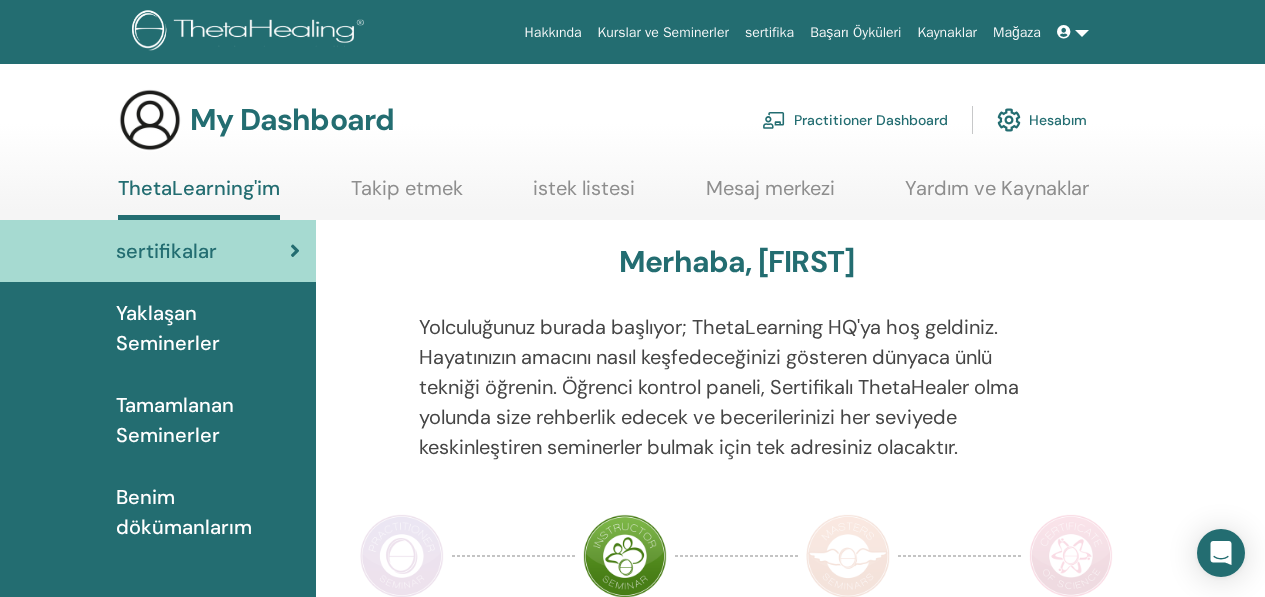 scroll, scrollTop: 0, scrollLeft: 0, axis: both 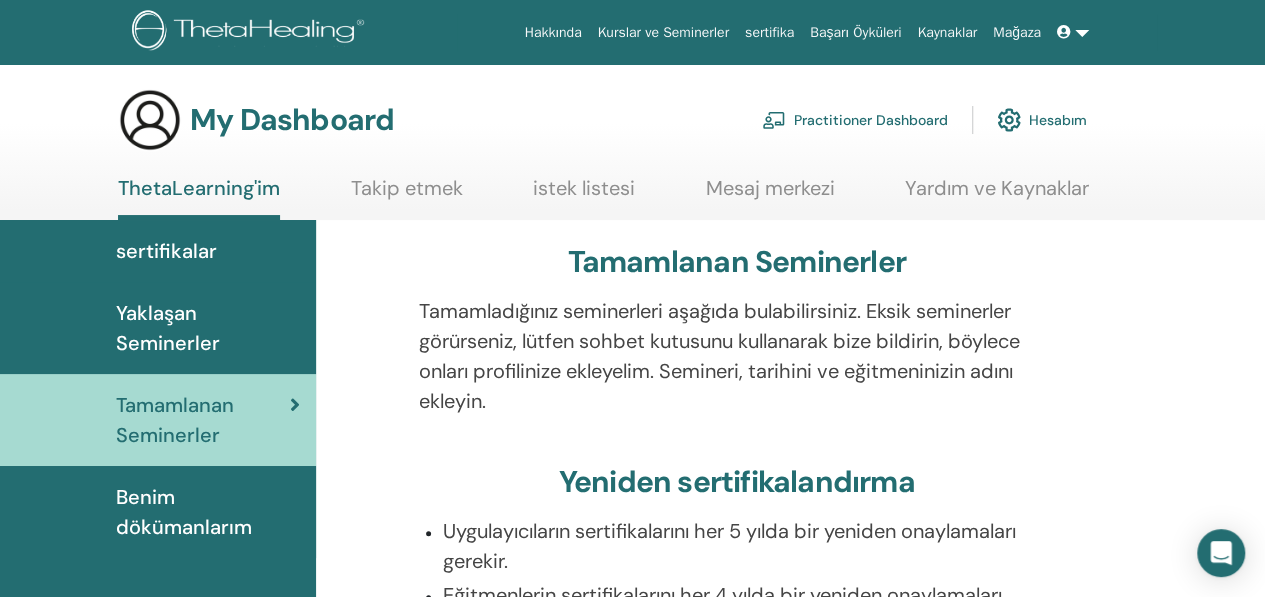 click on "Hesabım" at bounding box center (1042, 120) 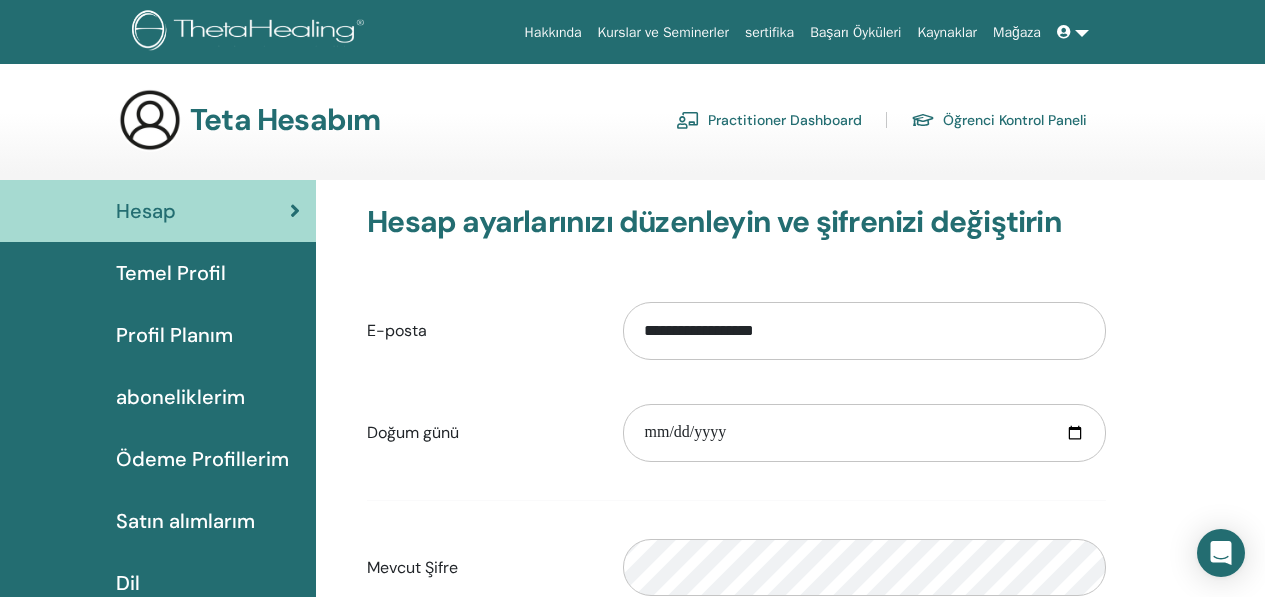 scroll, scrollTop: 0, scrollLeft: 0, axis: both 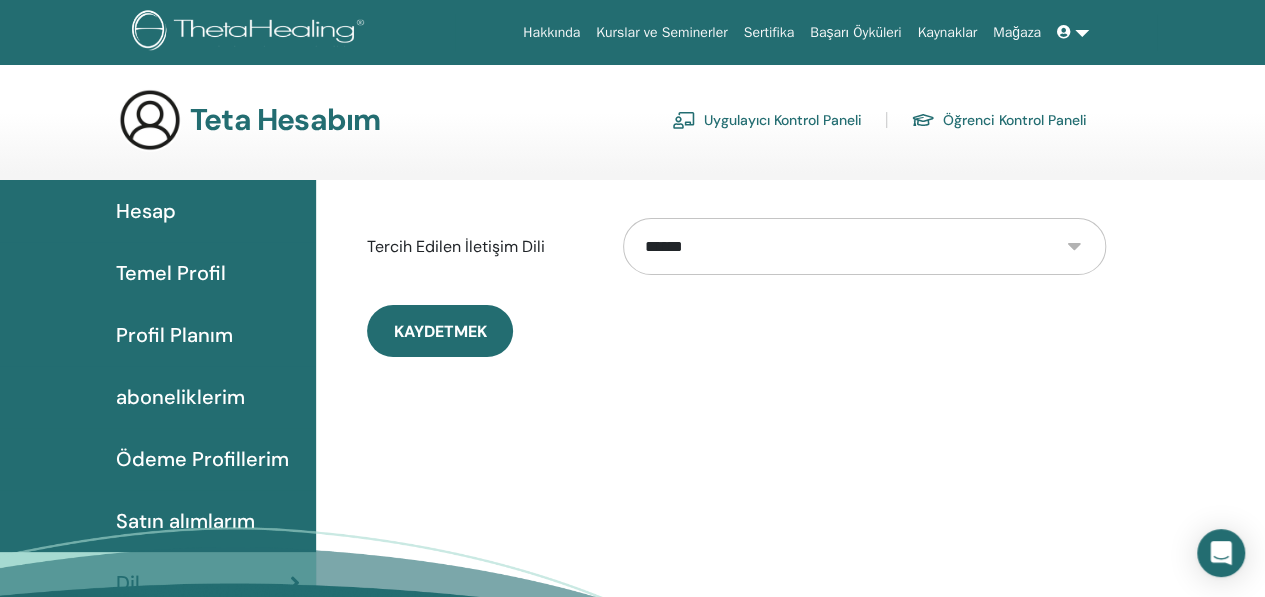 click on "Öğrenci Kontrol Paneli" at bounding box center (1015, 120) 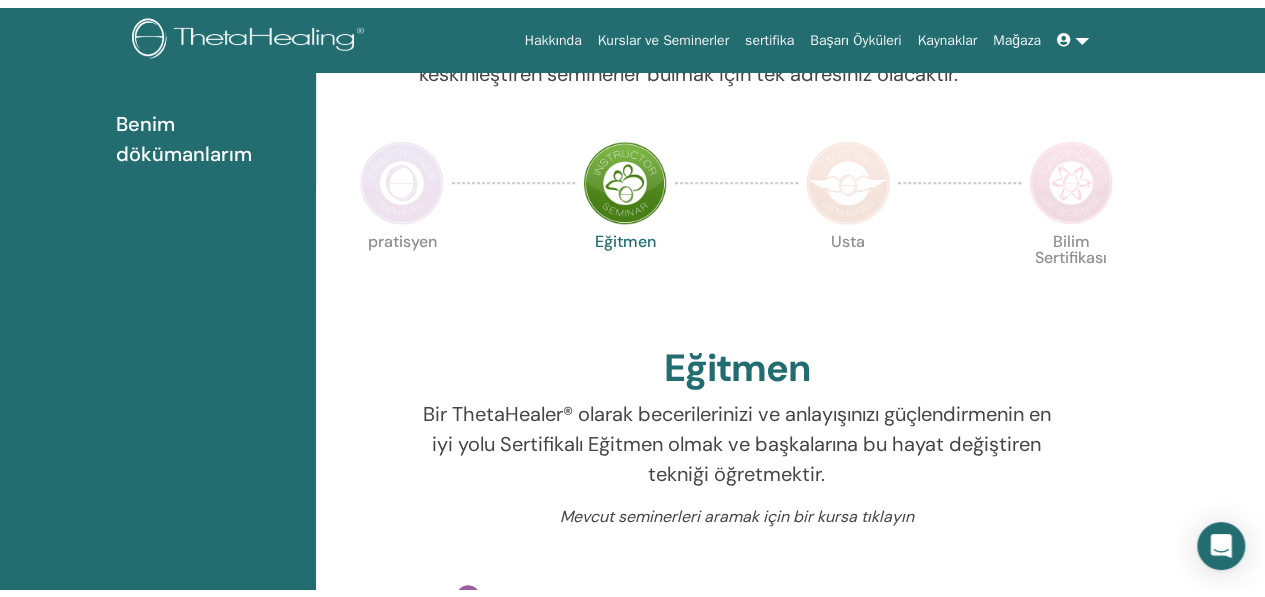scroll, scrollTop: 0, scrollLeft: 0, axis: both 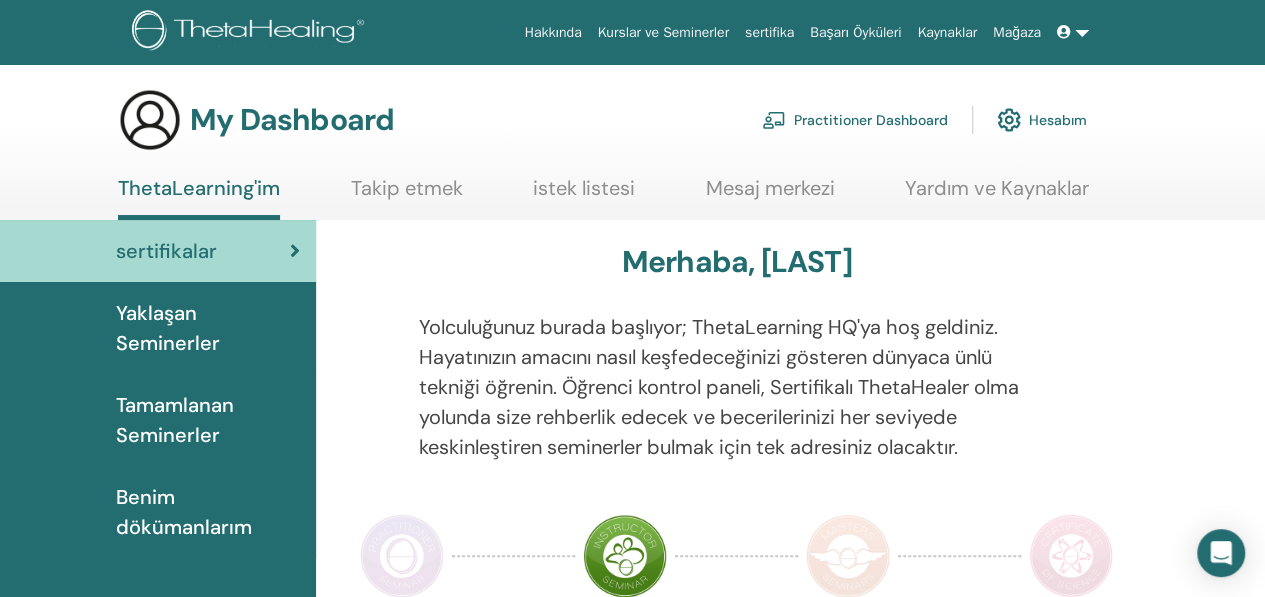 click on "Tamamlanan Seminerler" at bounding box center (208, 420) 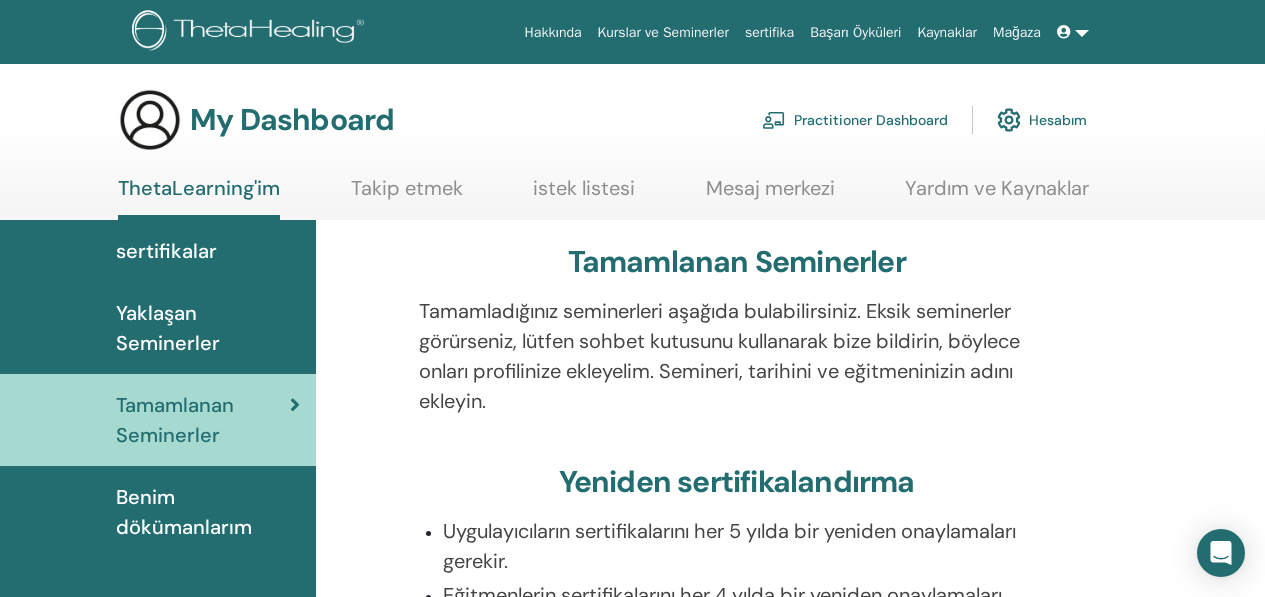 scroll, scrollTop: 0, scrollLeft: 0, axis: both 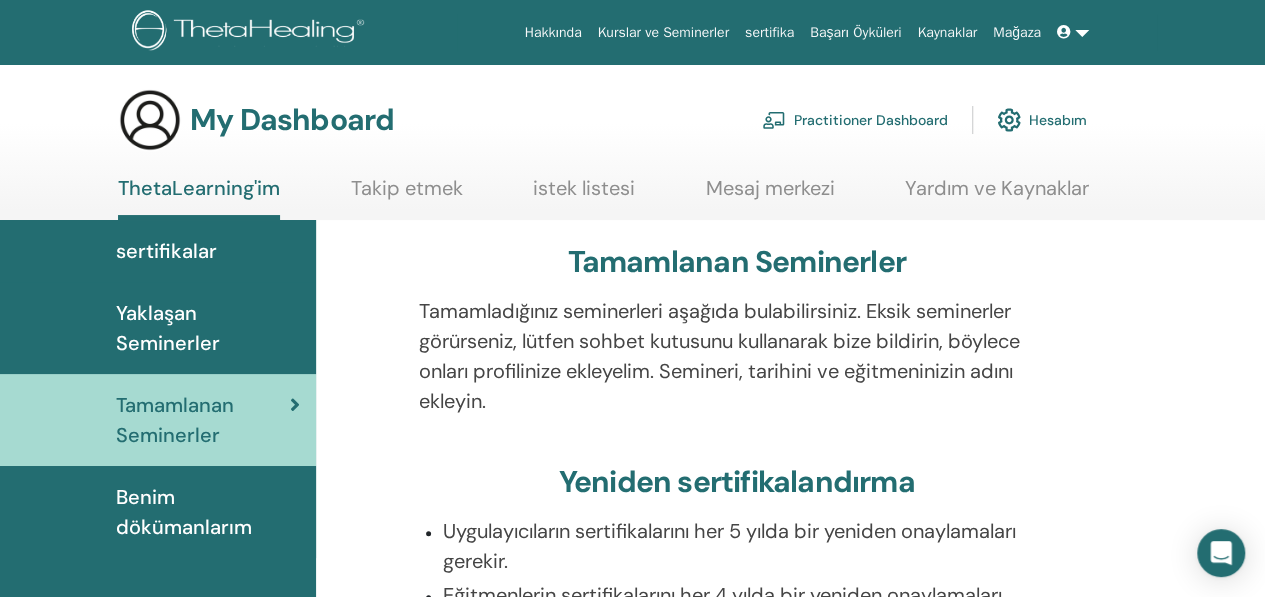 click on "Tamamlanan Seminerler" at bounding box center (203, 420) 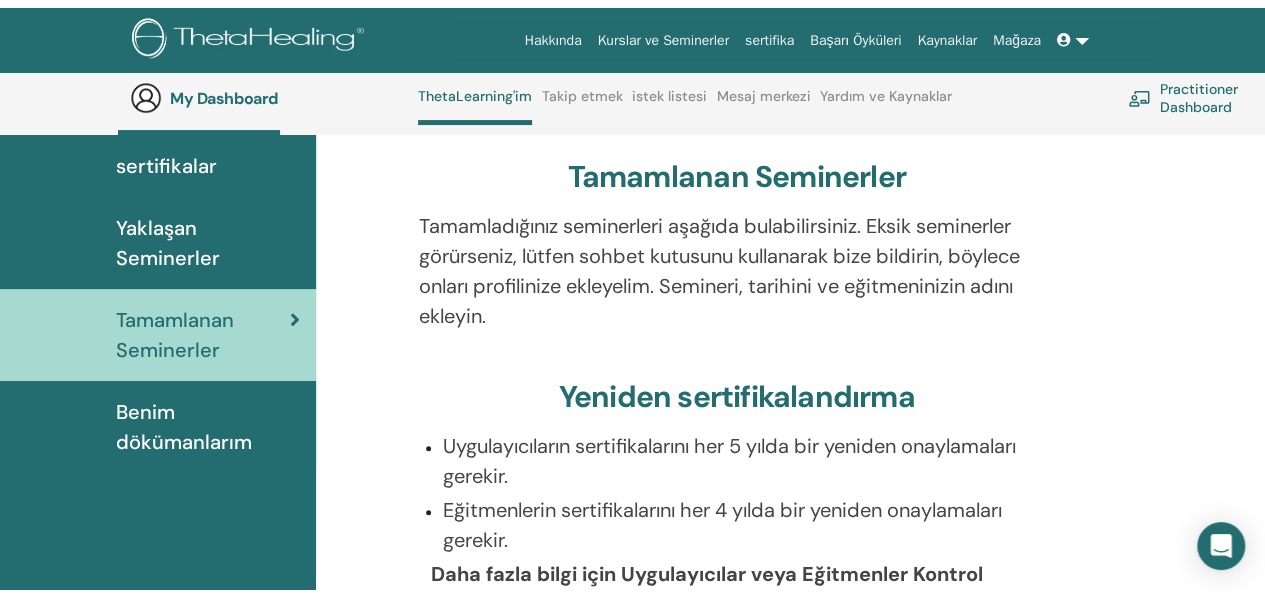 scroll, scrollTop: 0, scrollLeft: 0, axis: both 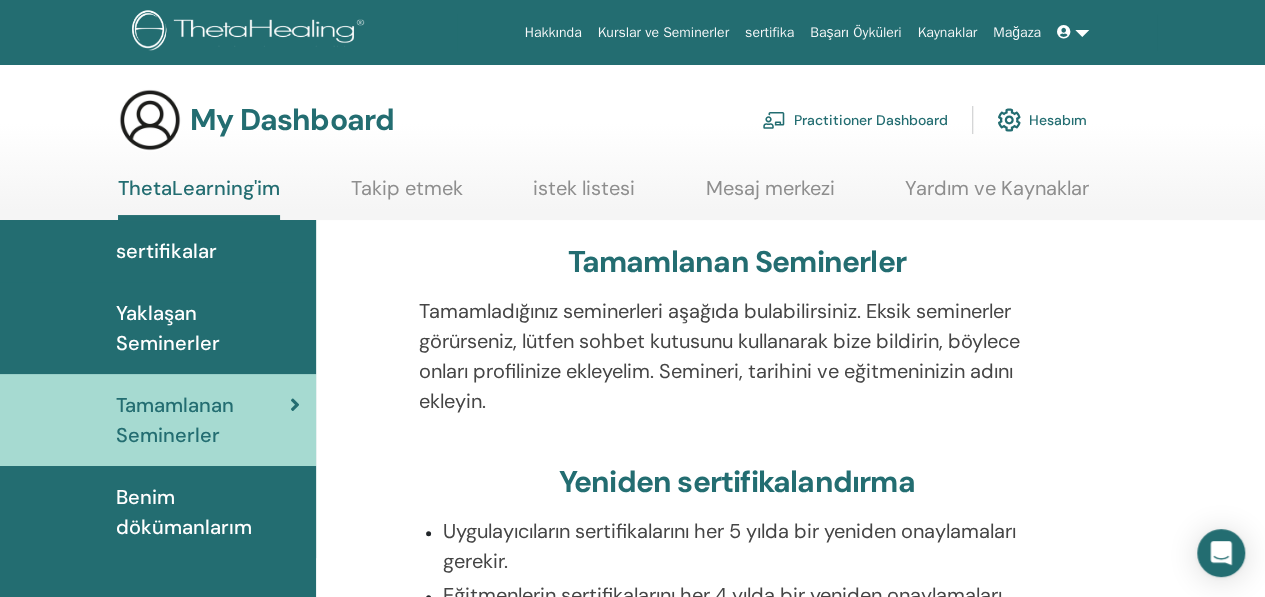 click on "Hesabım" at bounding box center [1042, 120] 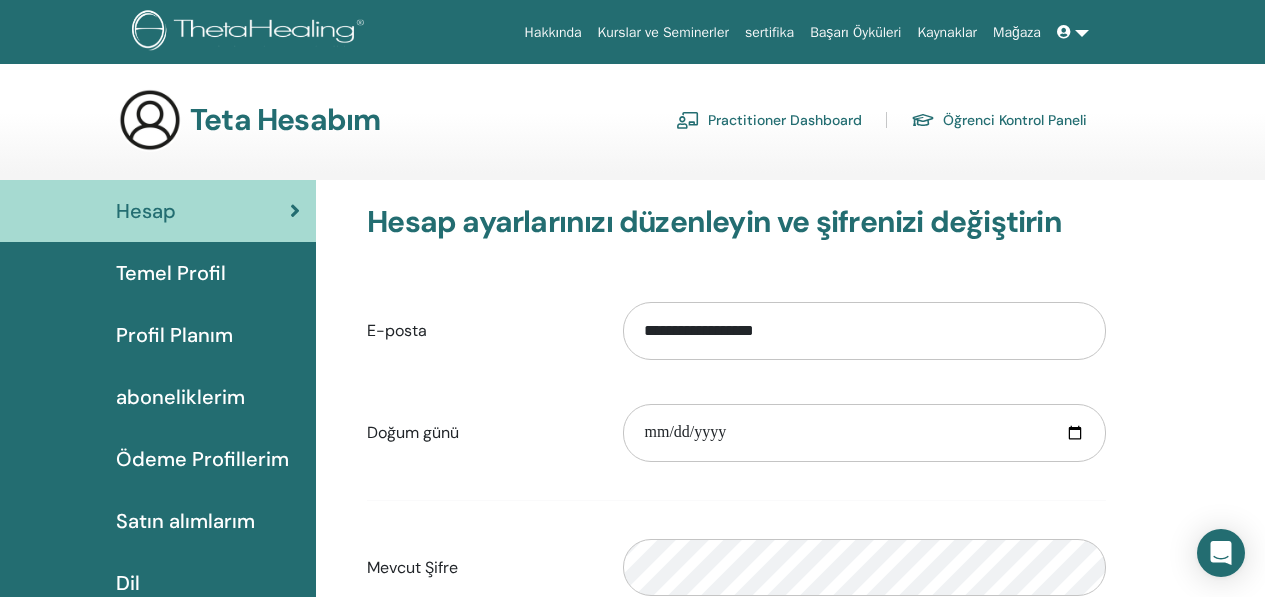 scroll, scrollTop: 0, scrollLeft: 0, axis: both 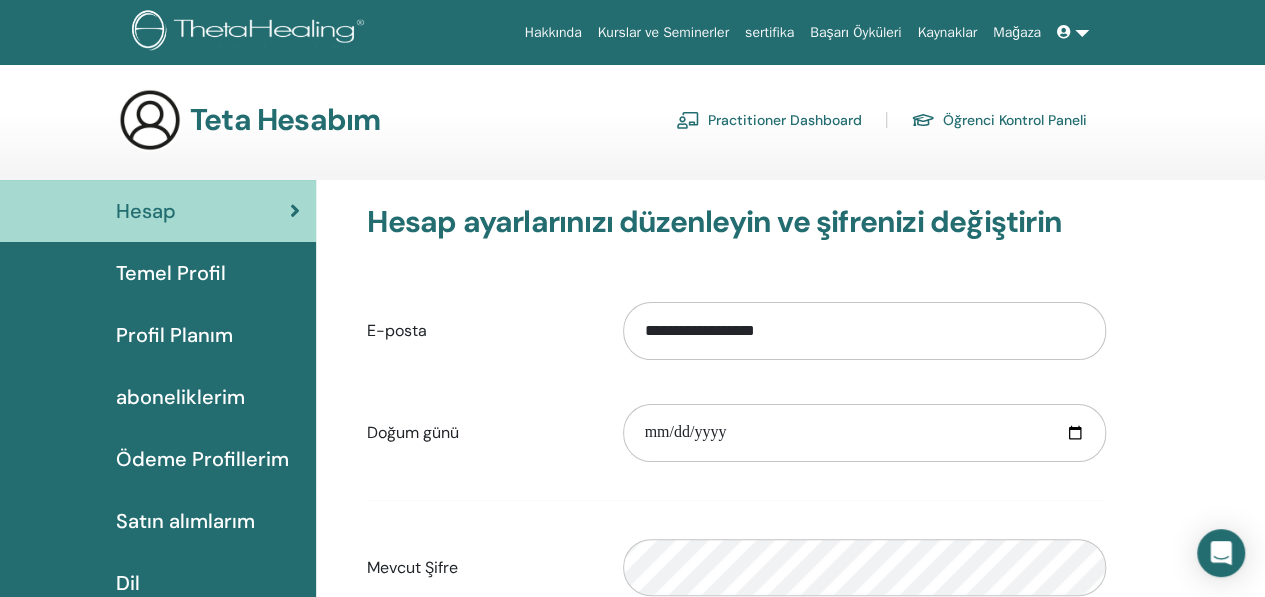 click at bounding box center [295, 211] 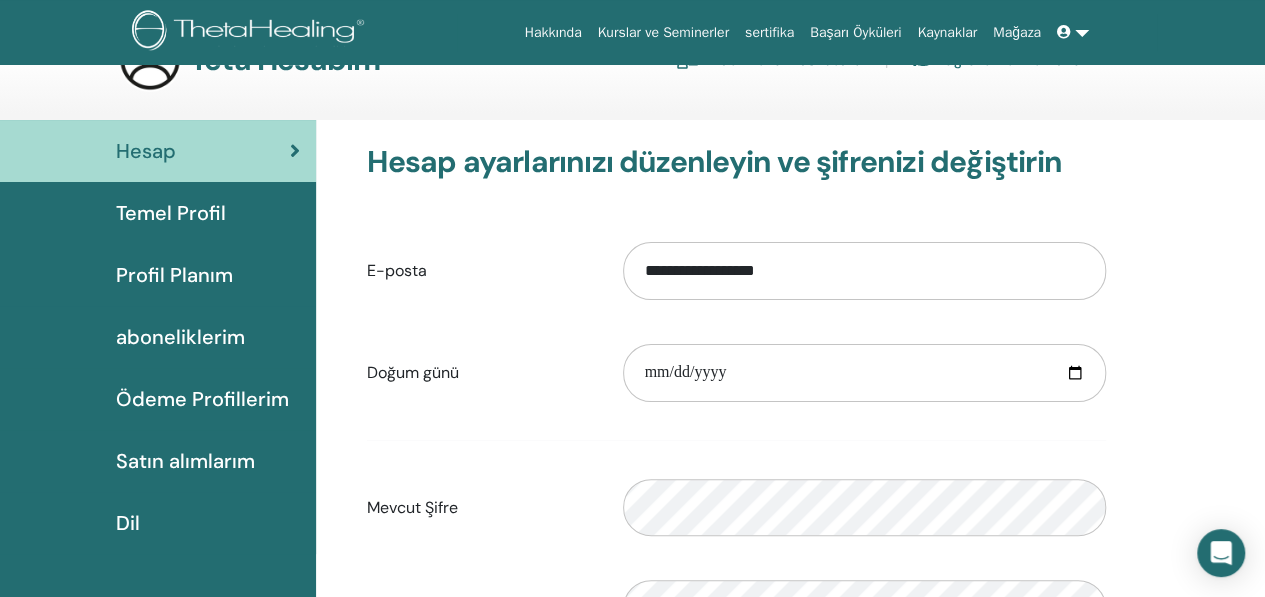 scroll, scrollTop: 0, scrollLeft: 0, axis: both 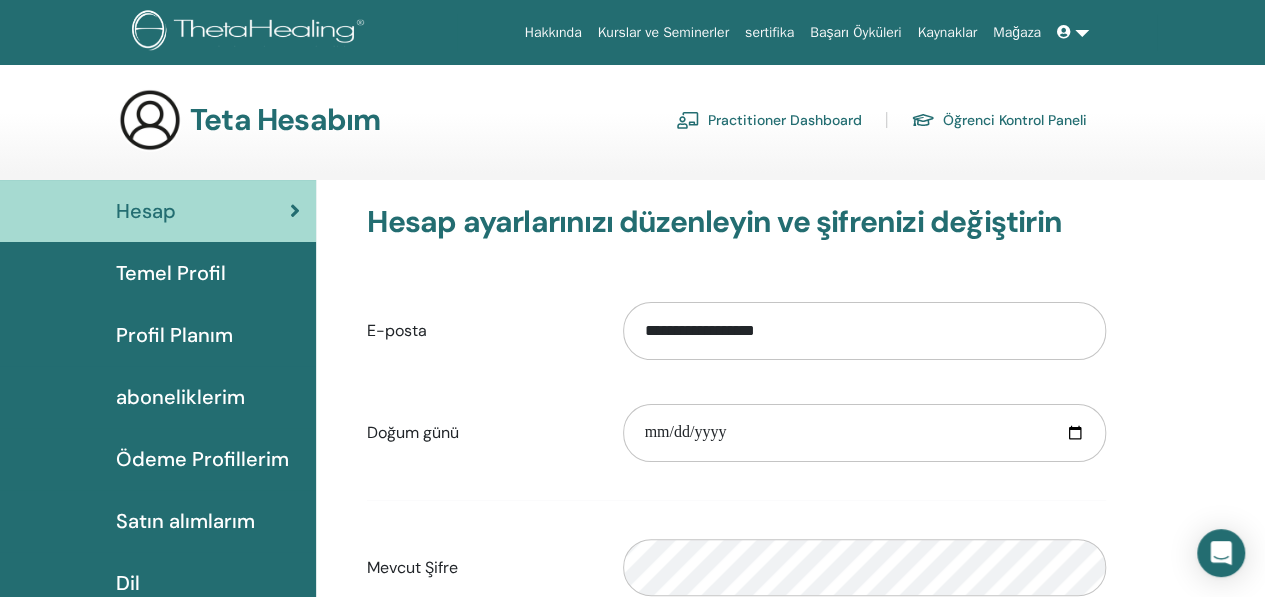 click on "Satın alımlarım" at bounding box center (185, 521) 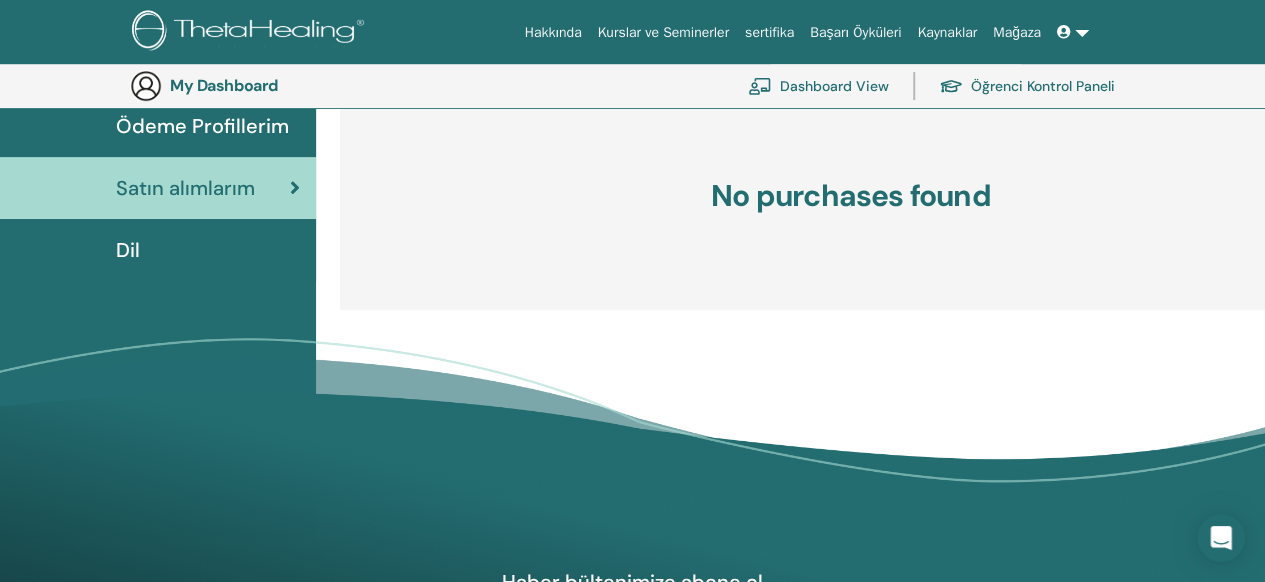scroll, scrollTop: 0, scrollLeft: 0, axis: both 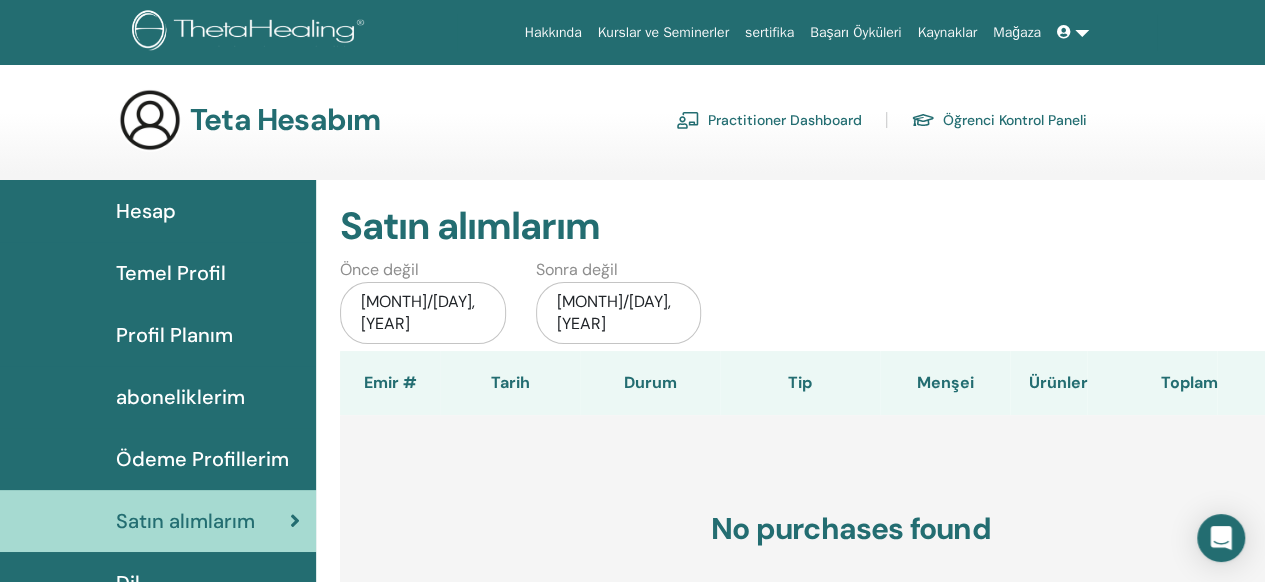 click on "aboneliklerim" at bounding box center [180, 397] 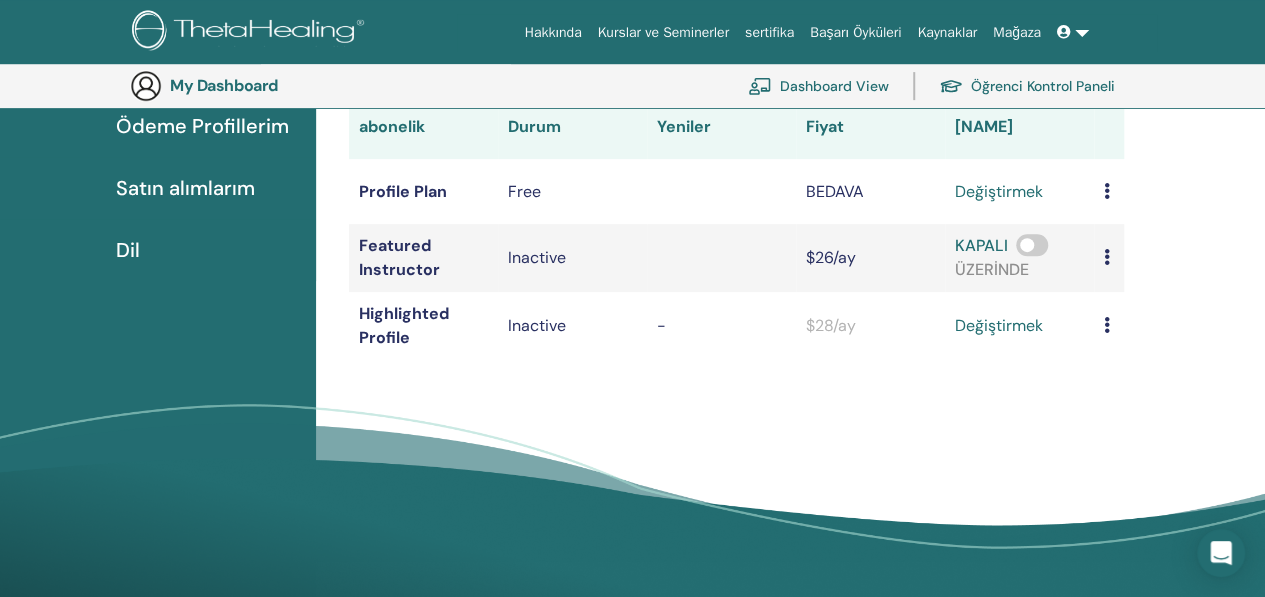scroll, scrollTop: 0, scrollLeft: 0, axis: both 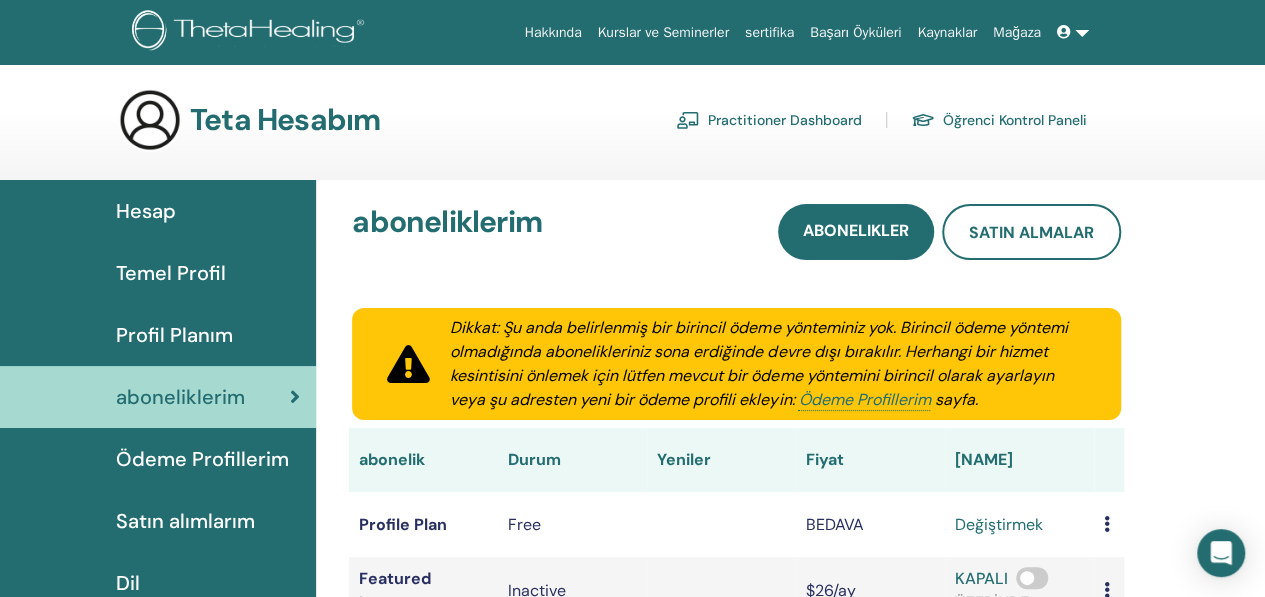 click on "Profil Planım" at bounding box center (174, 335) 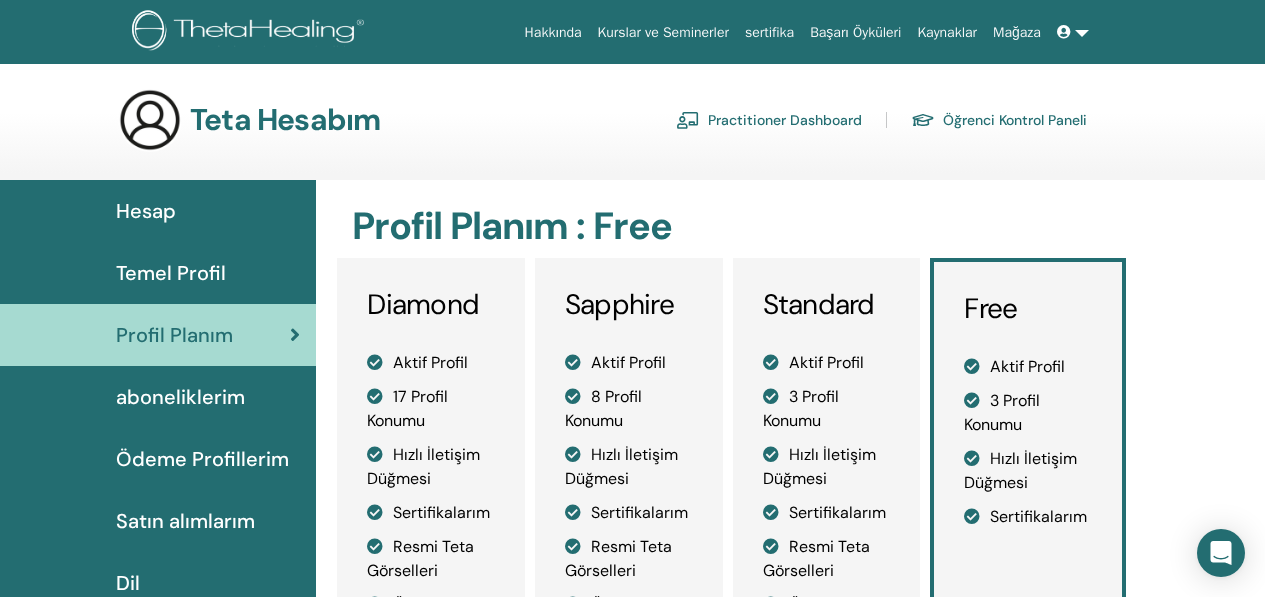 scroll, scrollTop: 0, scrollLeft: 0, axis: both 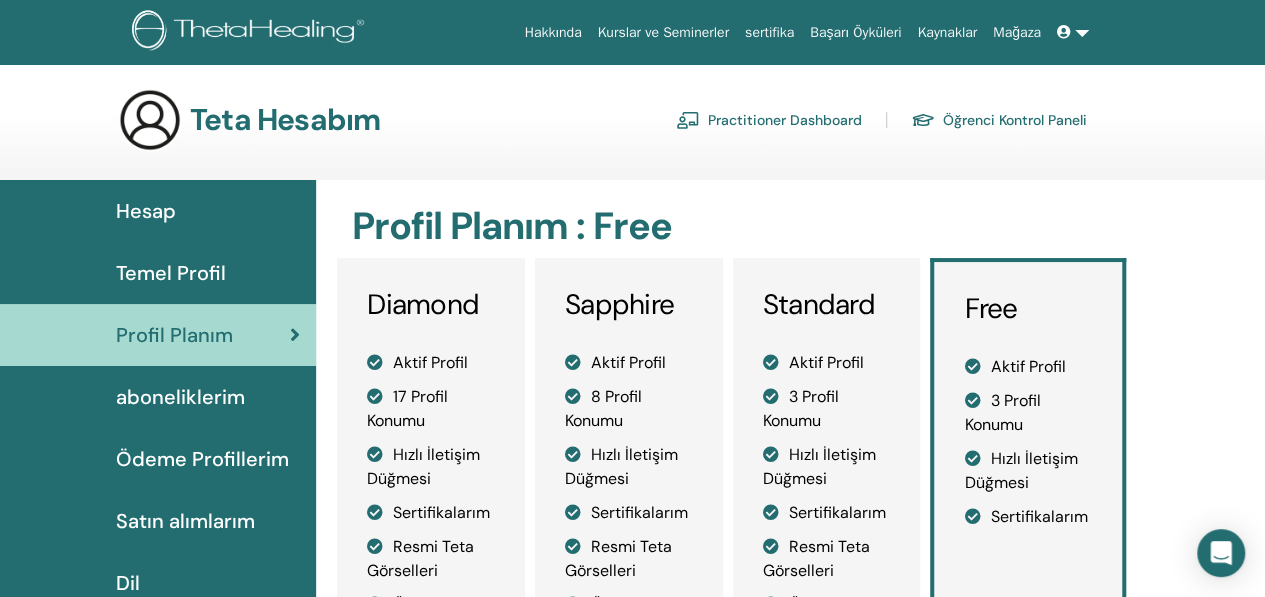 click on "Ödeme Profillerim" at bounding box center [202, 459] 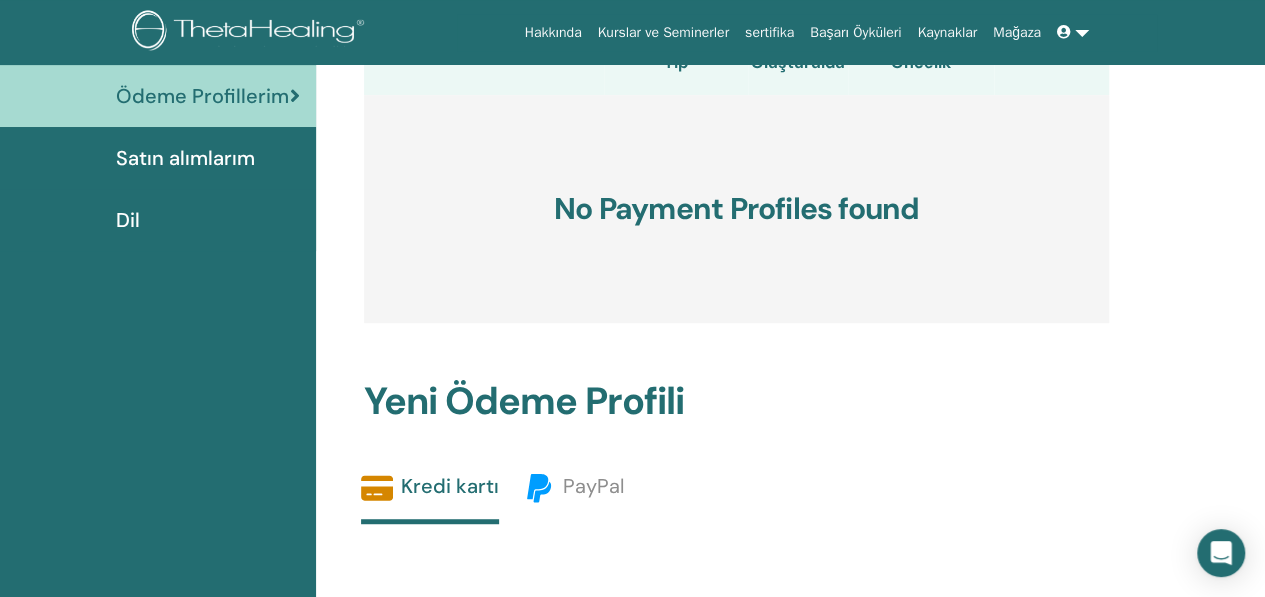 scroll, scrollTop: 0, scrollLeft: 0, axis: both 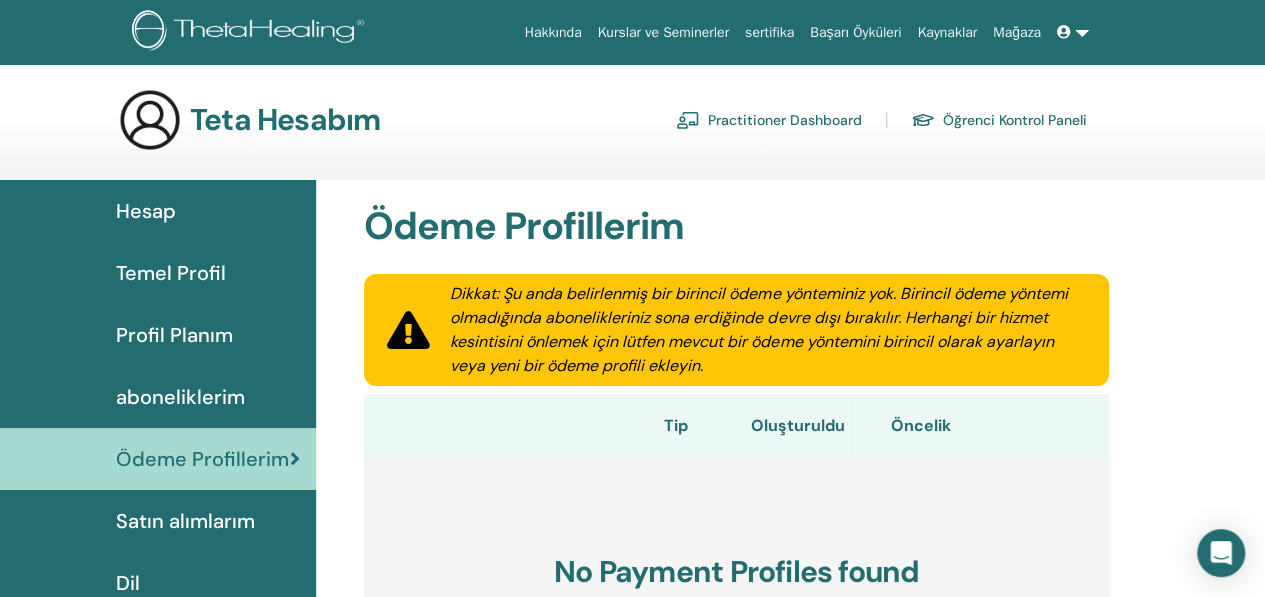 click on "Temel Profil" at bounding box center [171, 273] 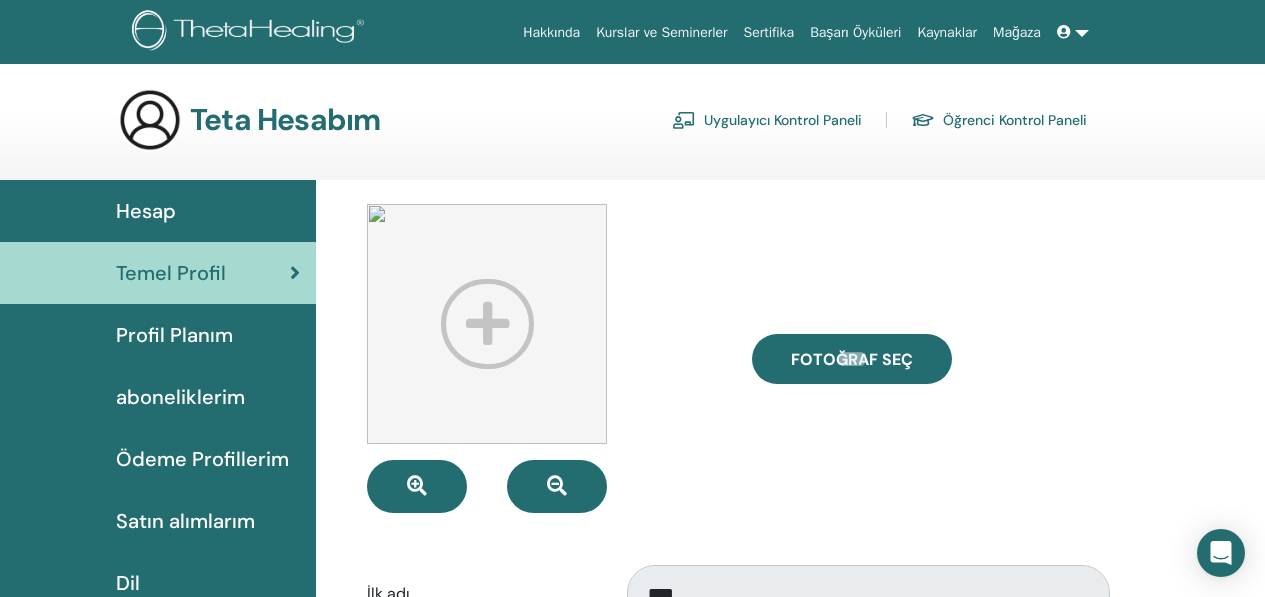 scroll, scrollTop: 0, scrollLeft: 0, axis: both 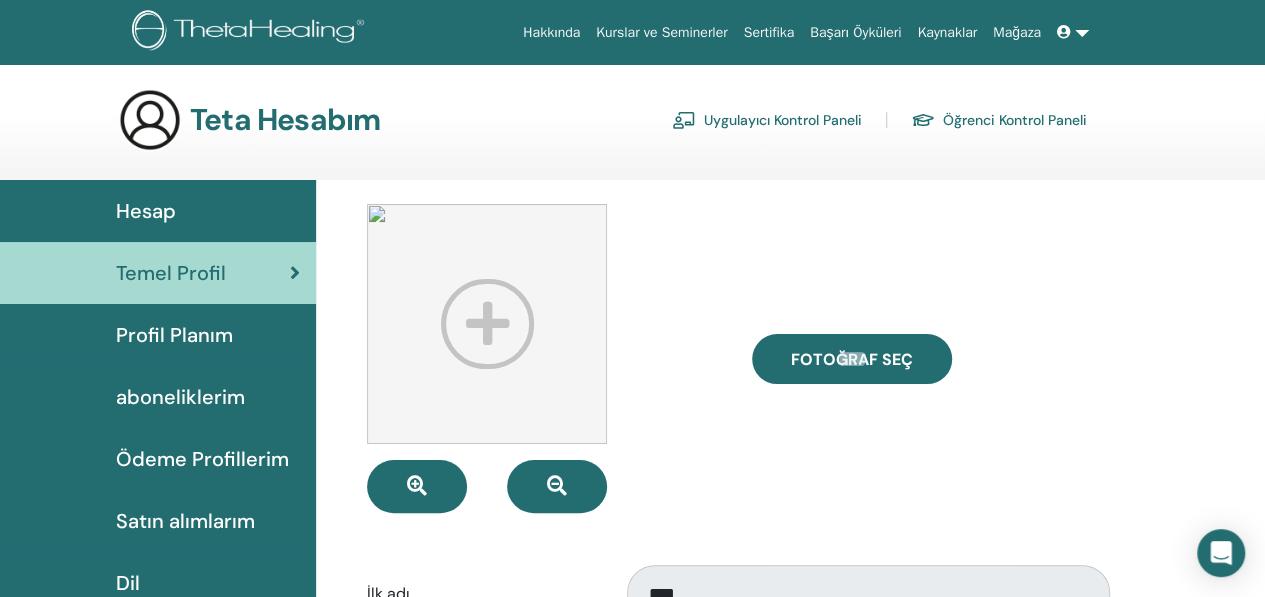 click on "Profil Planım" at bounding box center (174, 335) 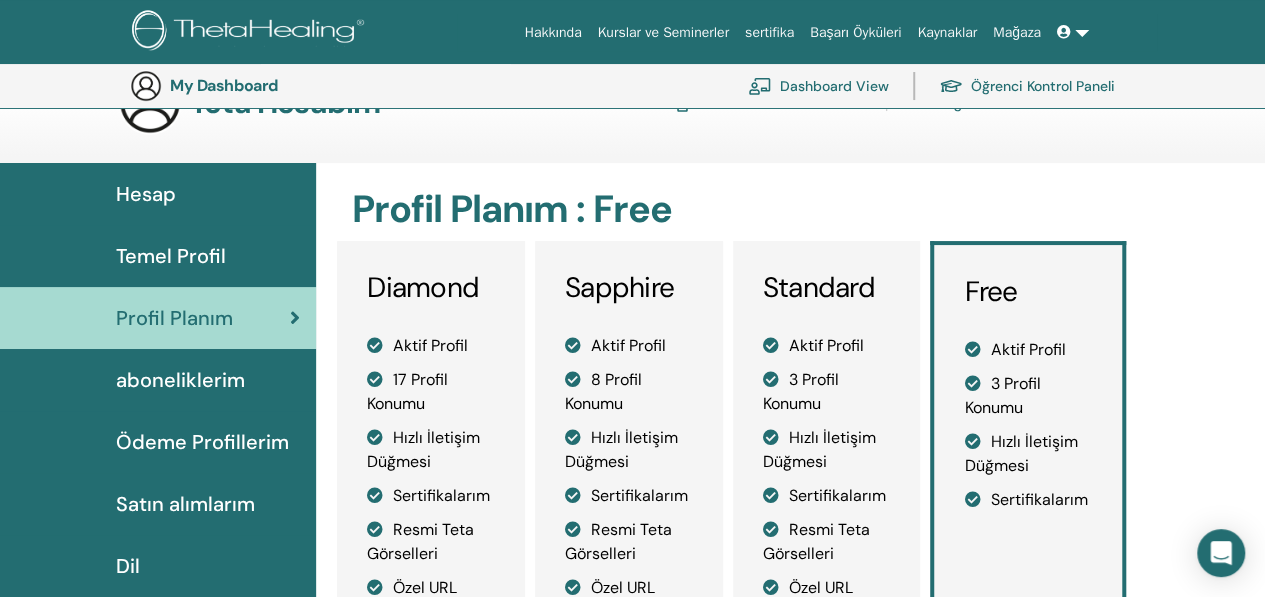 scroll, scrollTop: 0, scrollLeft: 0, axis: both 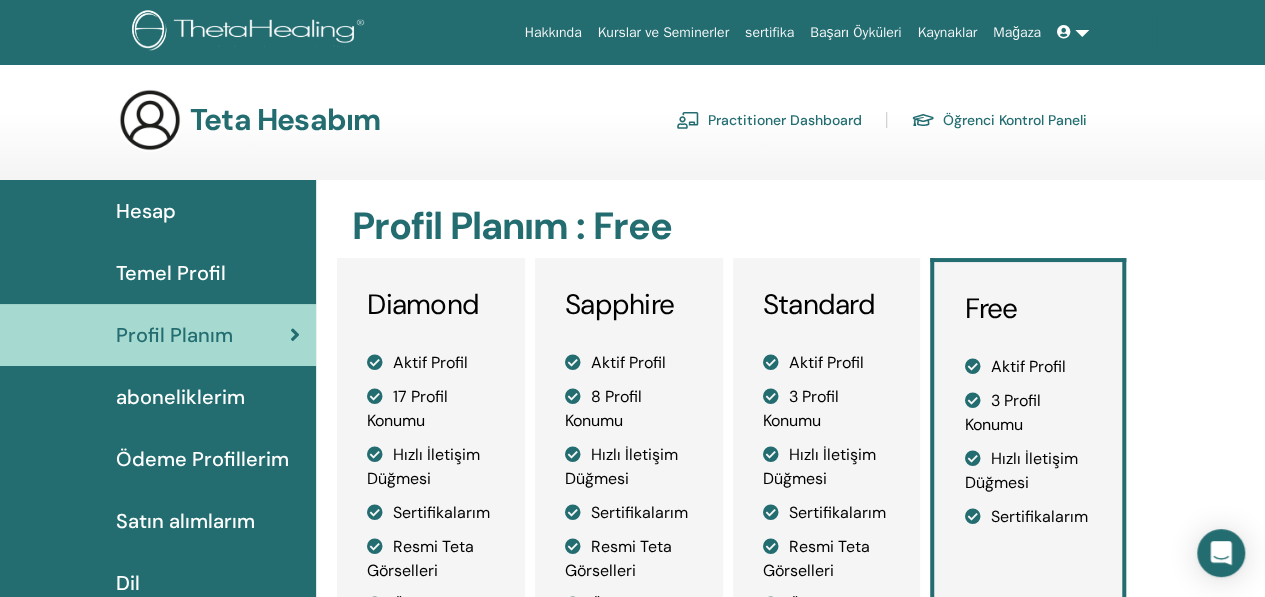 click on "Satın alımlarım" at bounding box center [185, 521] 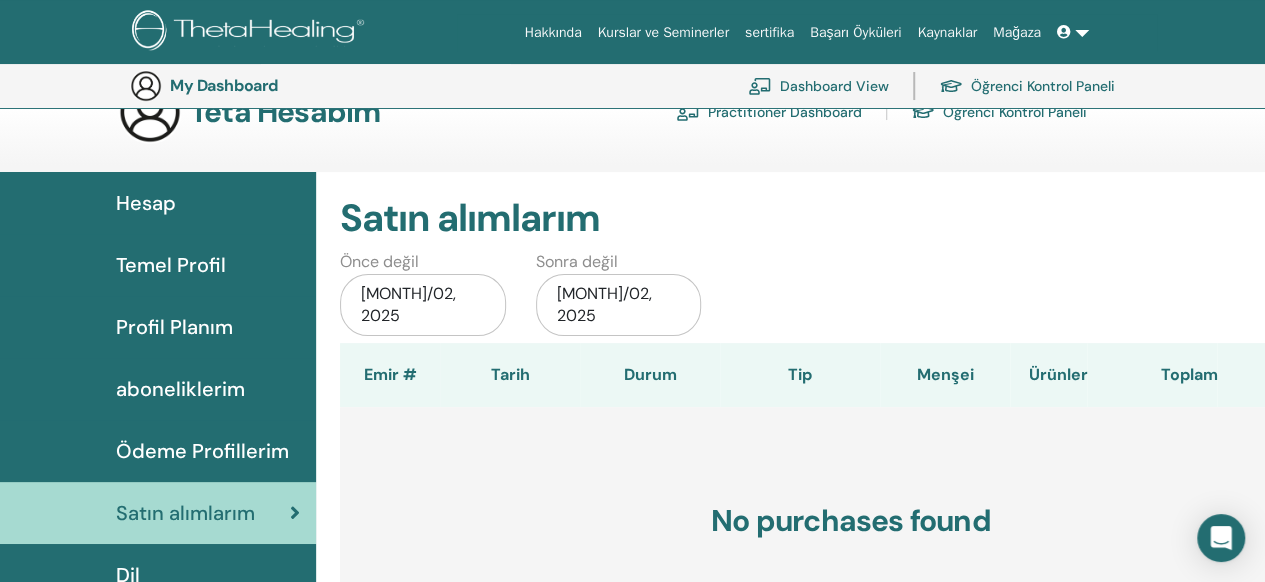 scroll, scrollTop: 0, scrollLeft: 0, axis: both 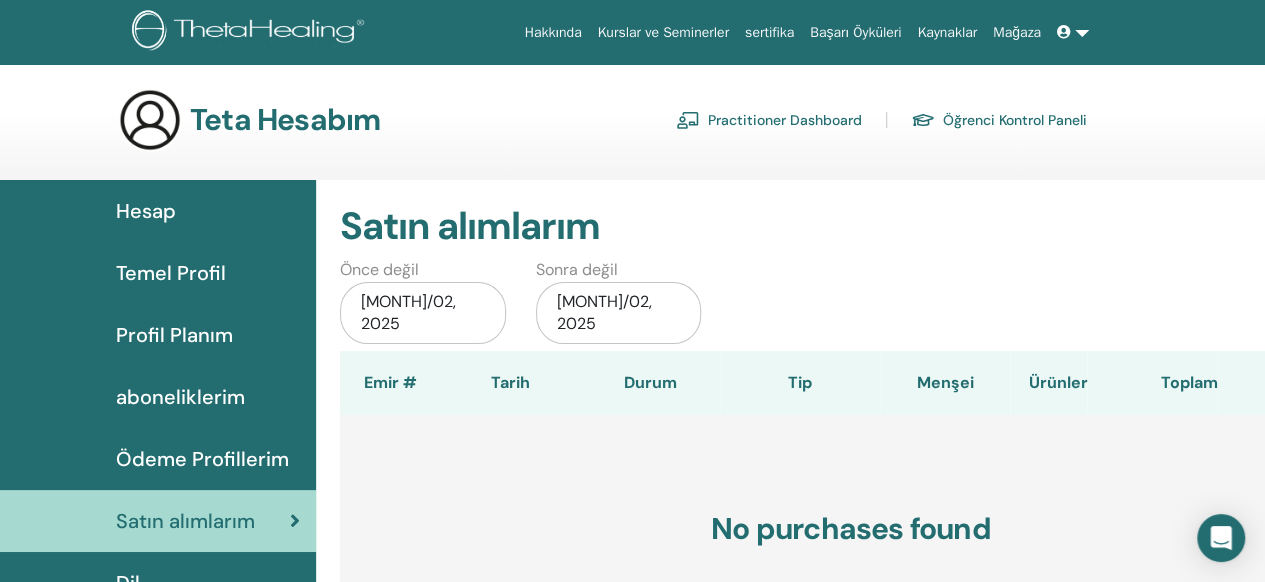 click on "aboneliklerim" at bounding box center [180, 397] 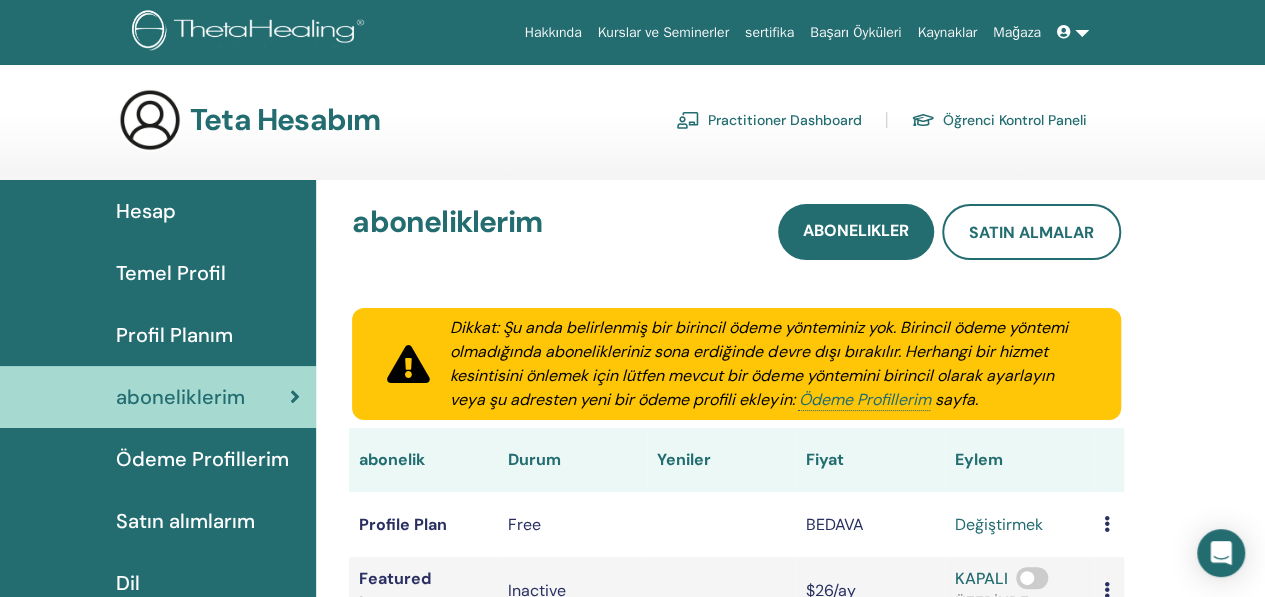 scroll, scrollTop: 377, scrollLeft: 0, axis: vertical 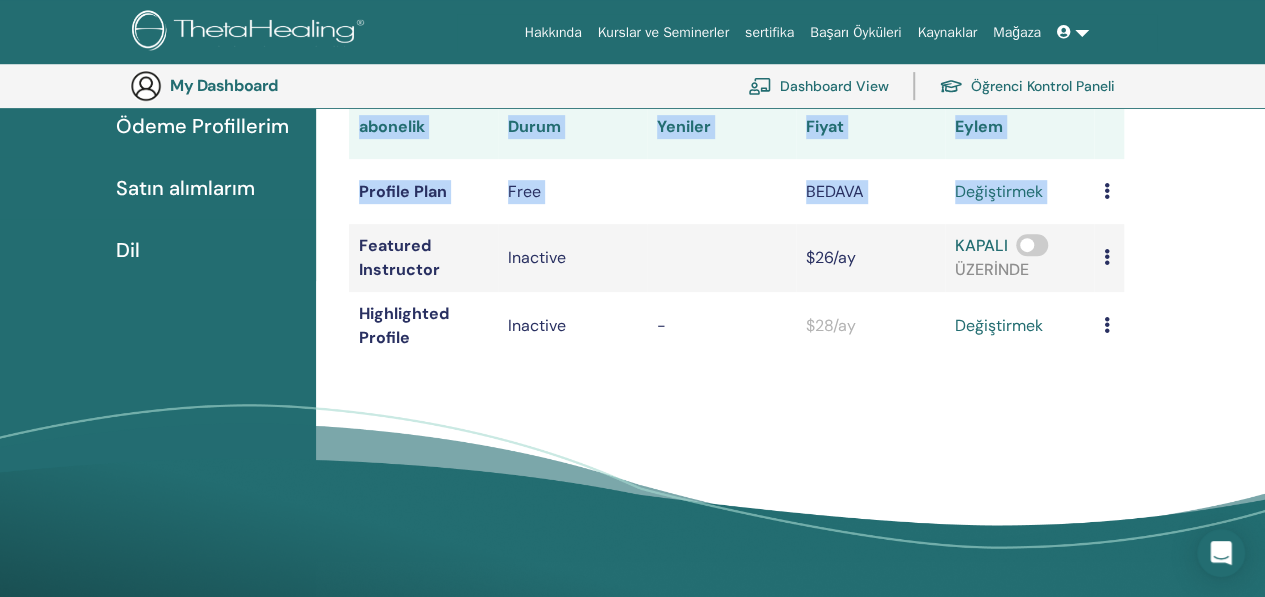 drag, startPoint x: 352, startPoint y: 232, endPoint x: 1128, endPoint y: 238, distance: 776.0232 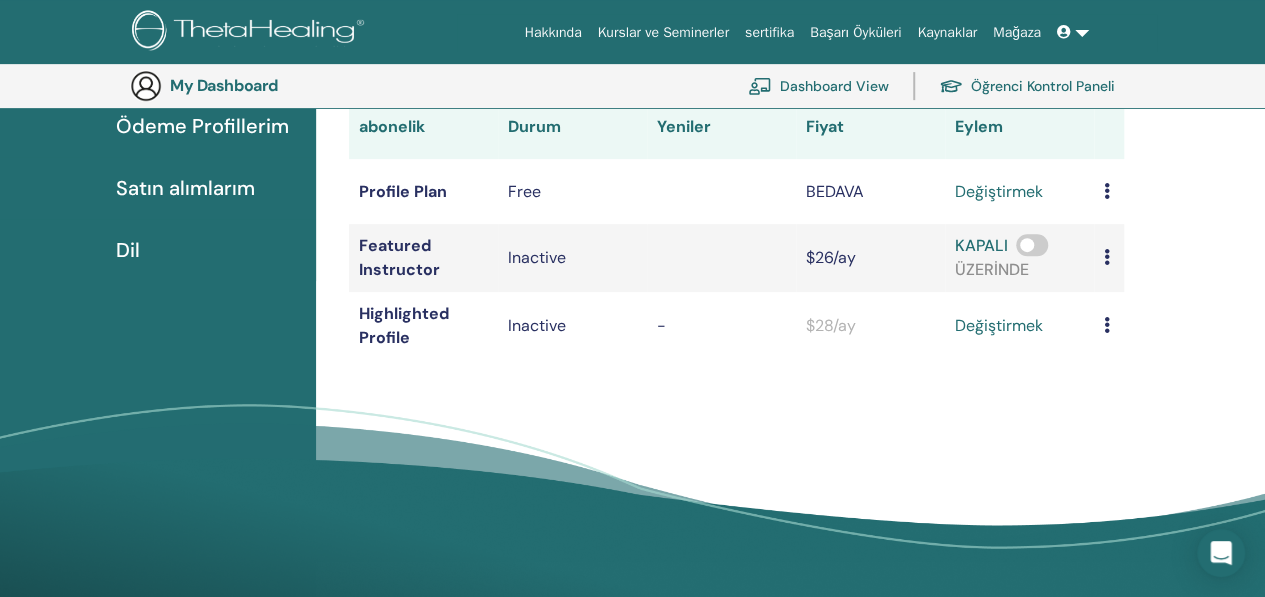 click on "Hesap
Temel Profil
Profil Planım
aboneliklerim
Ödeme Profillerim
Satın alımlarım" at bounding box center [158, 225] 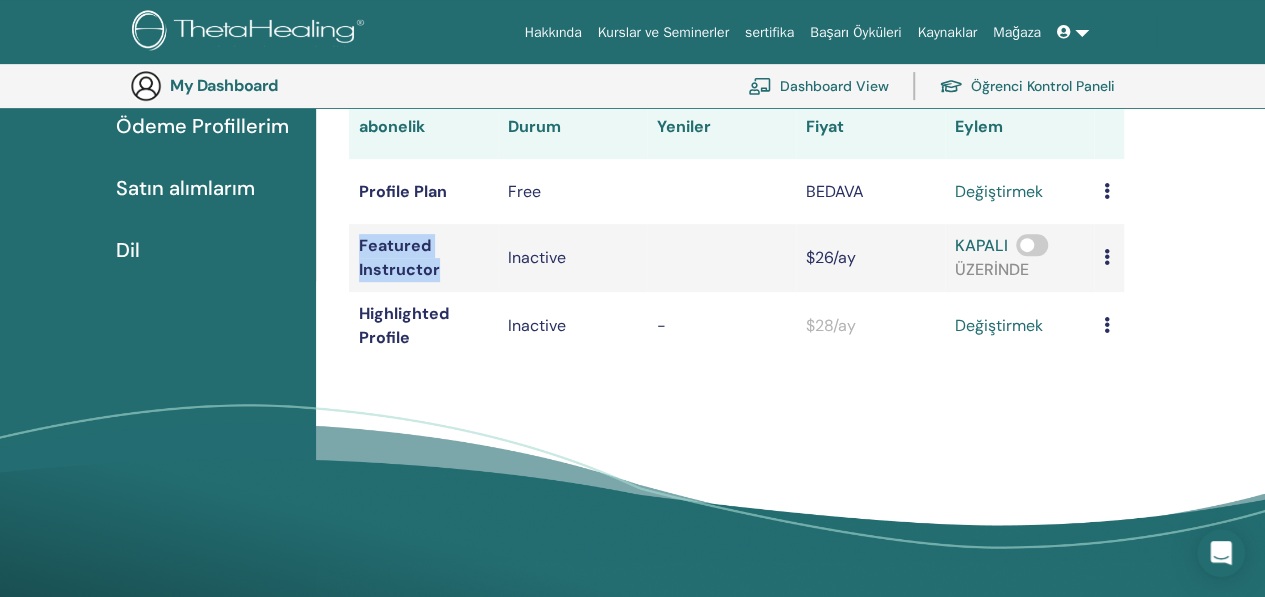 drag, startPoint x: 357, startPoint y: 238, endPoint x: 448, endPoint y: 283, distance: 101.51847 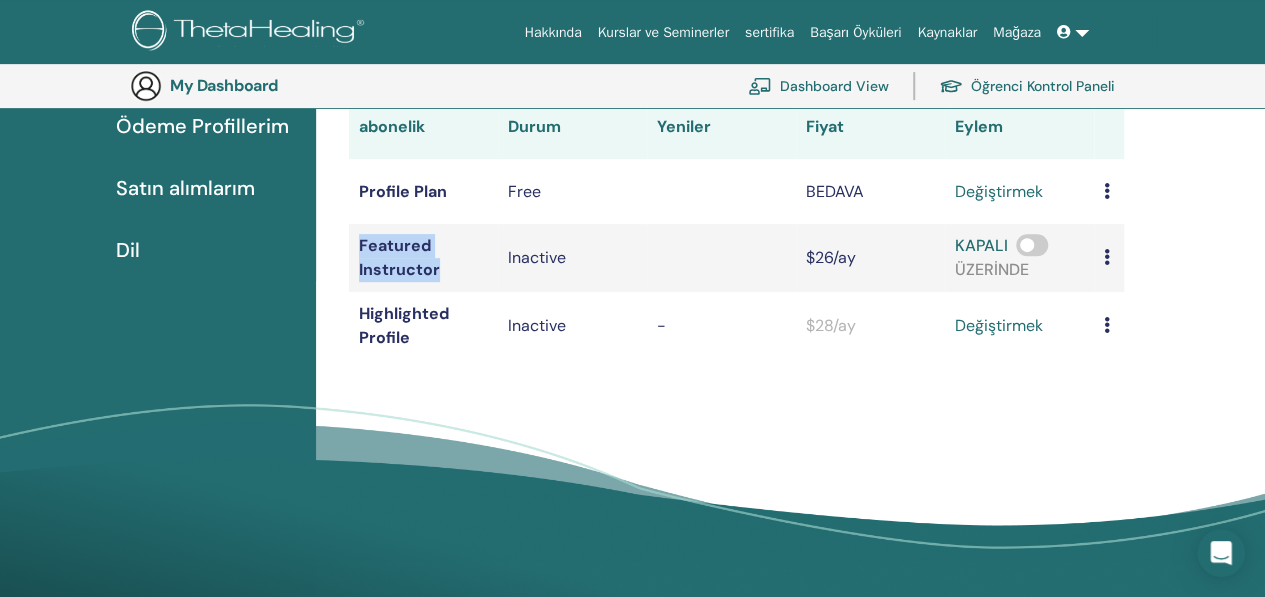 copy on "Featured Instructor" 